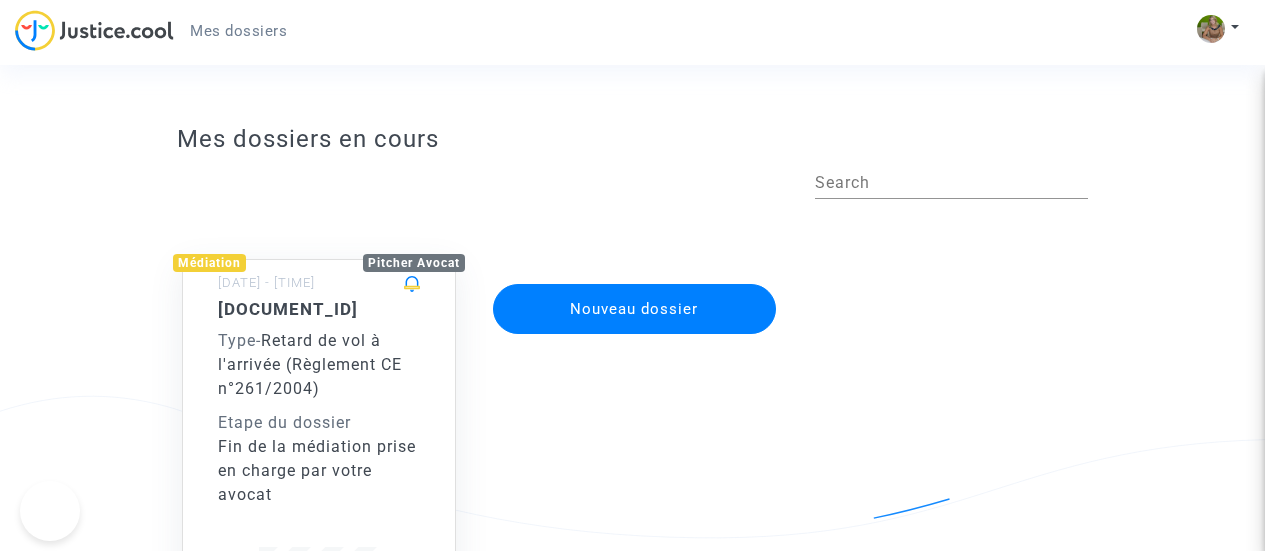 scroll, scrollTop: 0, scrollLeft: 0, axis: both 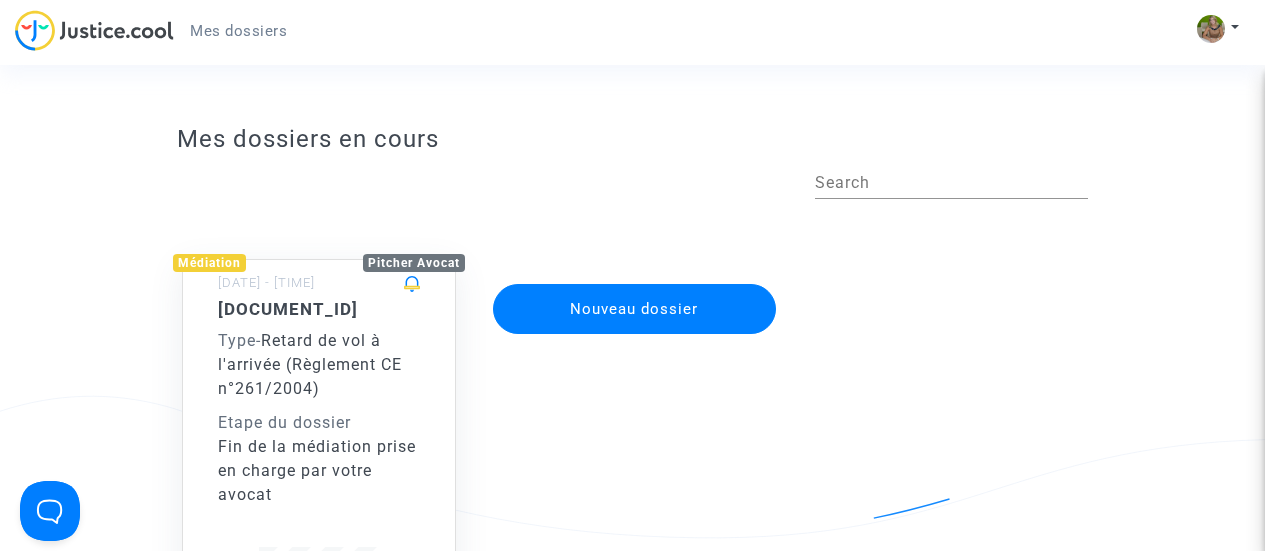 click on "Retard de vol à l'arrivée (Règlement CE n°261/2004)" 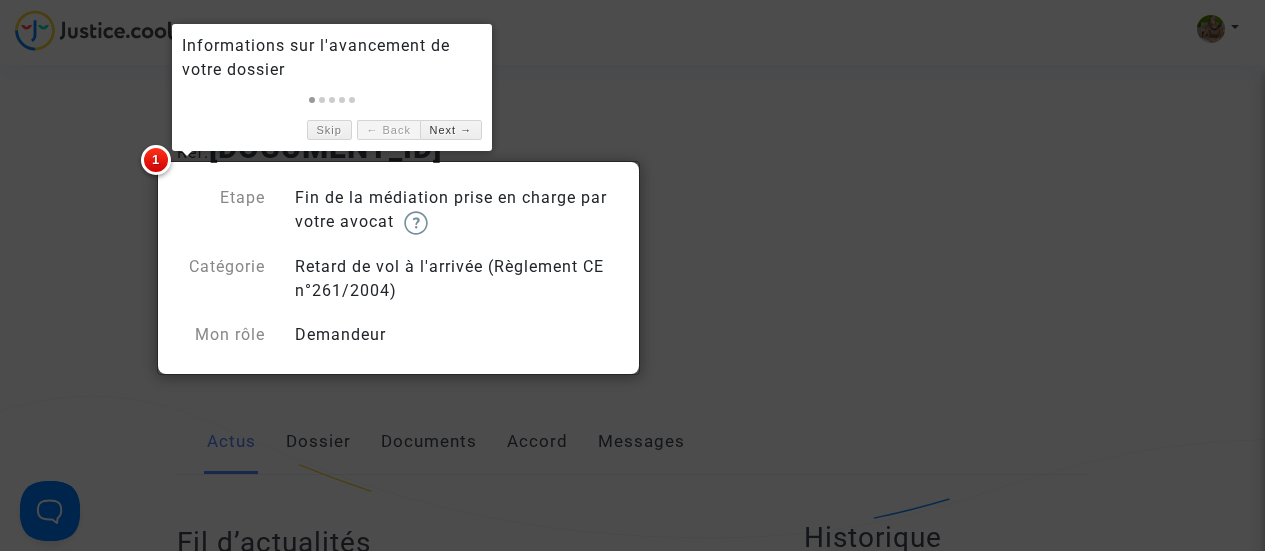 click at bounding box center [632, 275] 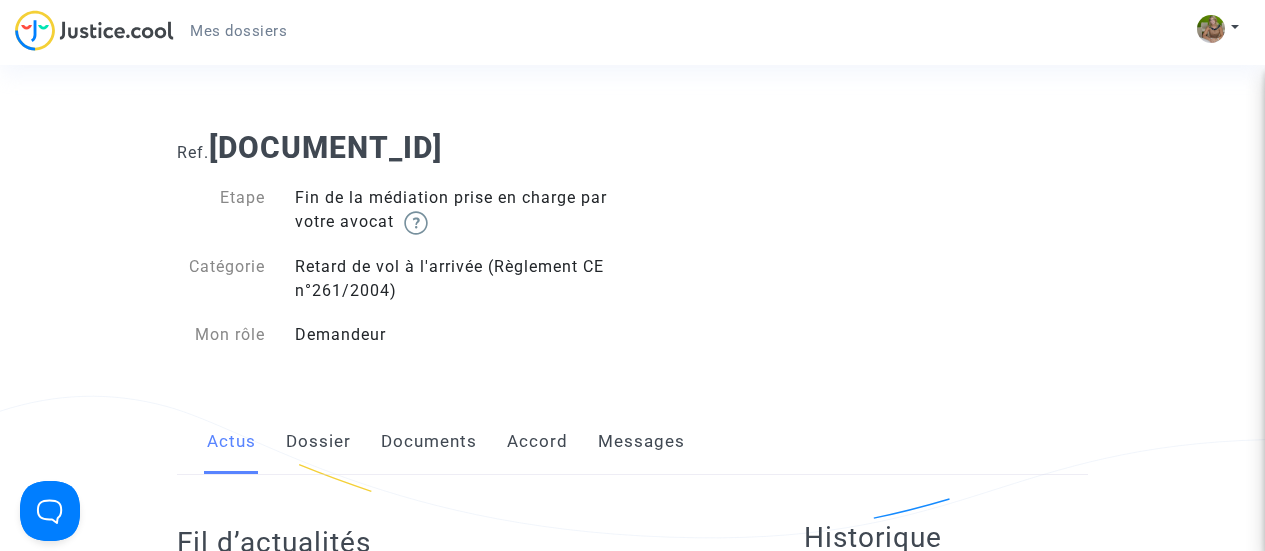 click on "Dossier" 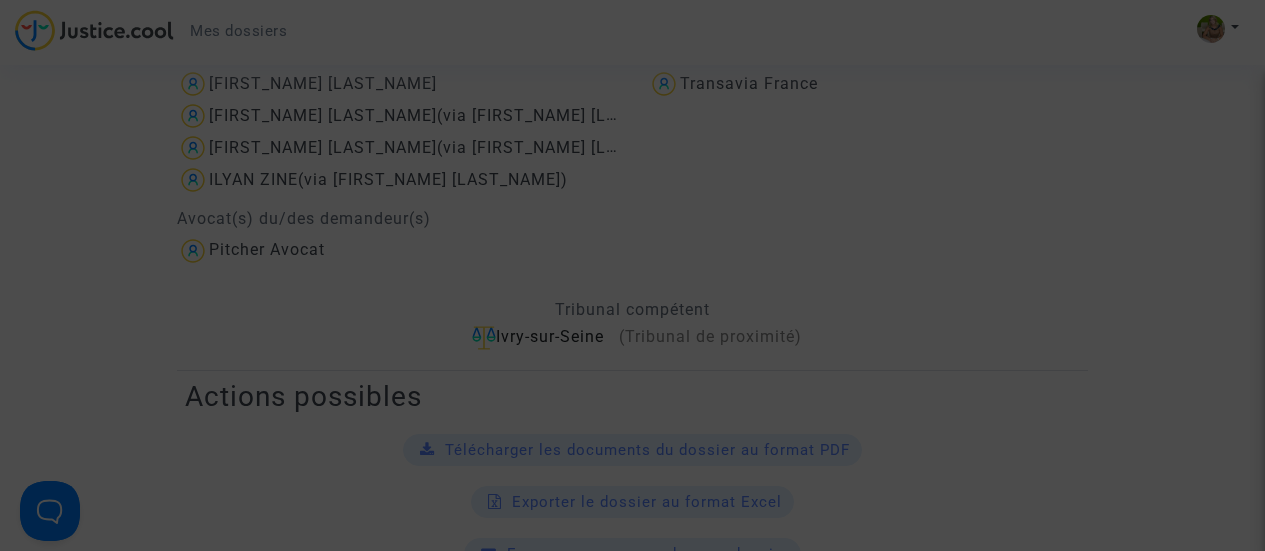 scroll, scrollTop: 521, scrollLeft: 0, axis: vertical 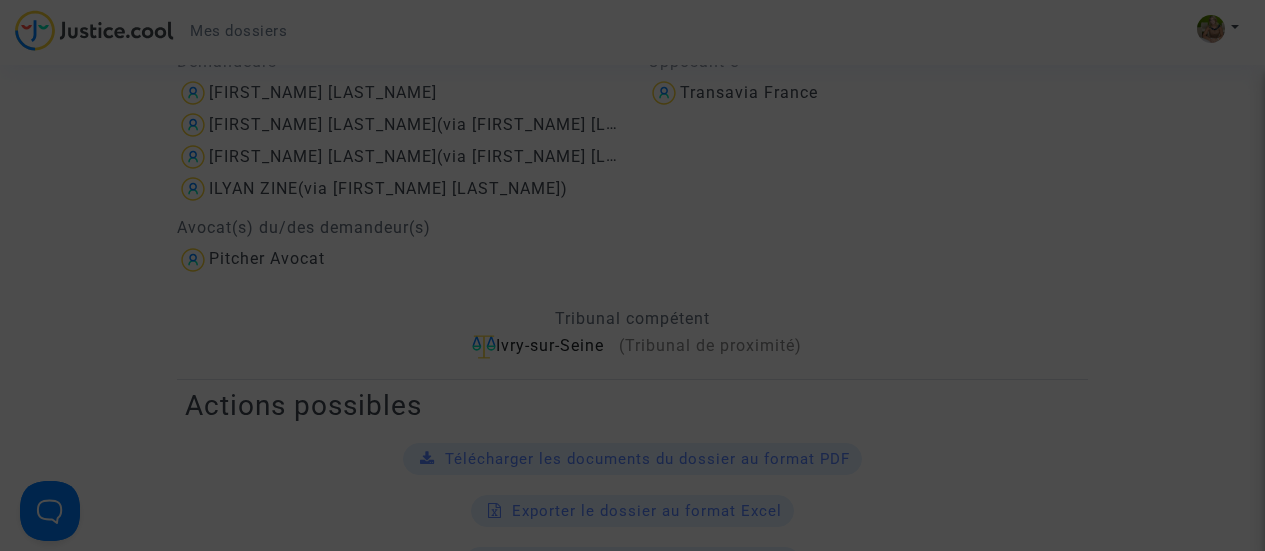 click at bounding box center (632, 275) 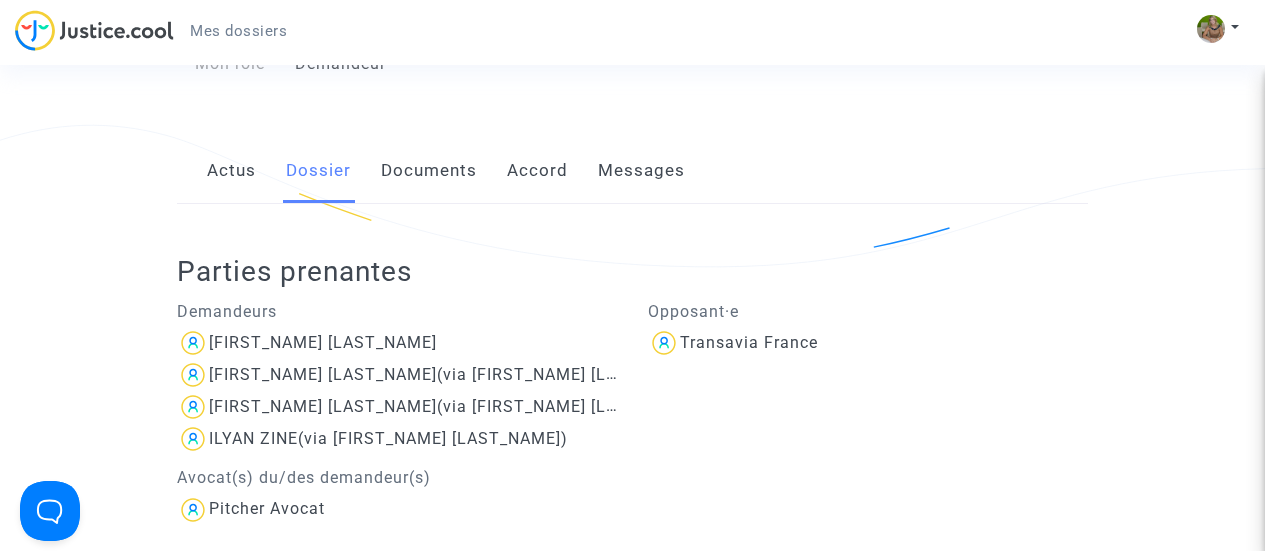 scroll, scrollTop: 249, scrollLeft: 0, axis: vertical 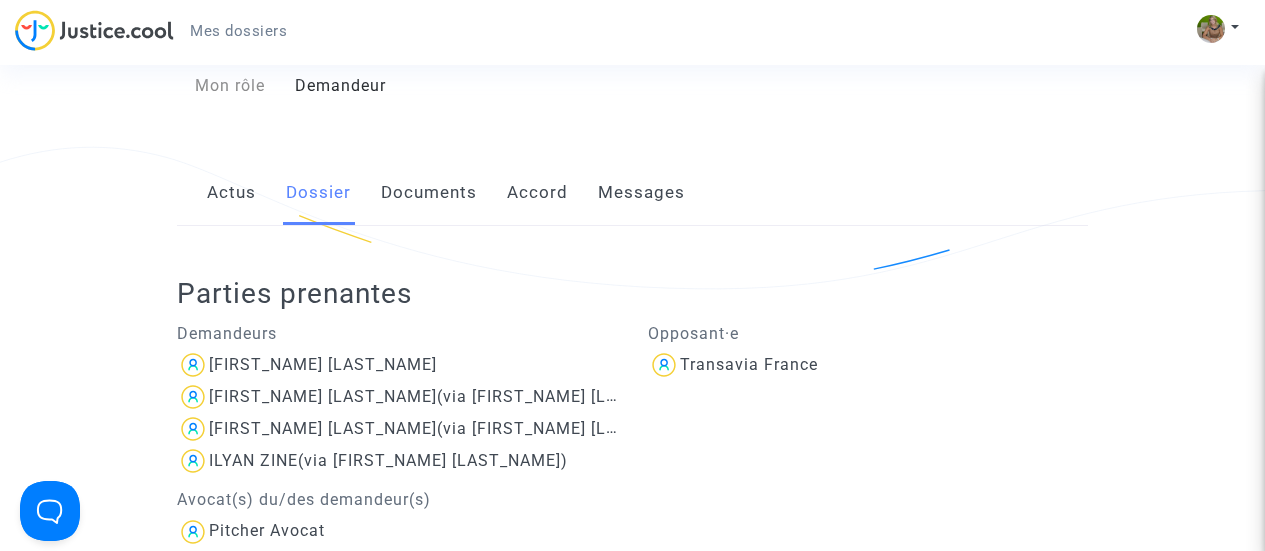 click on "Documents" 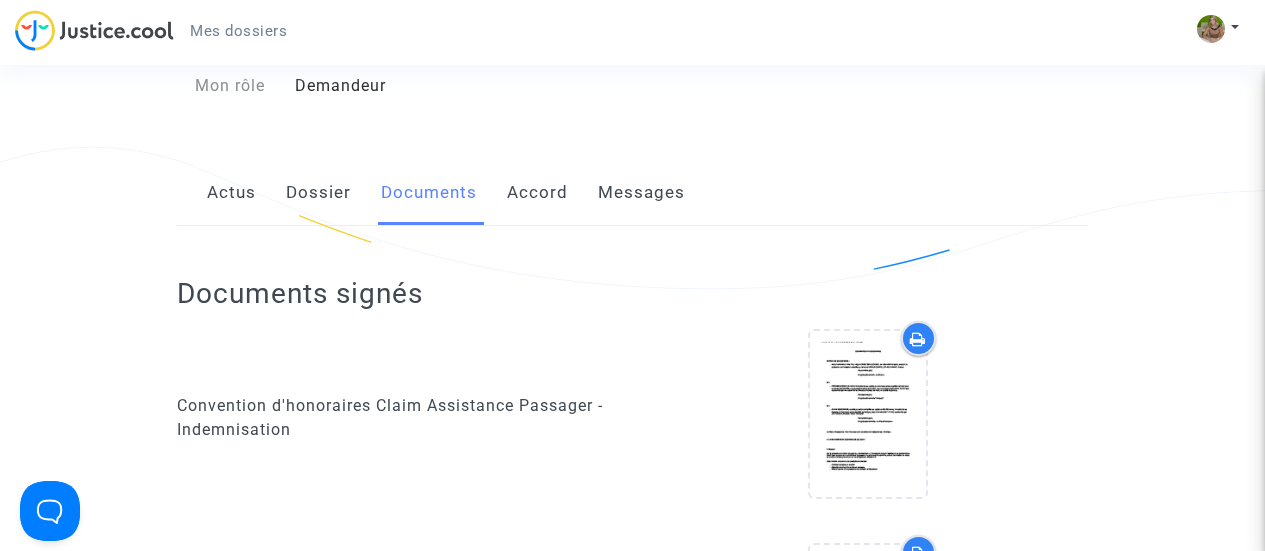 scroll, scrollTop: 2313, scrollLeft: 0, axis: vertical 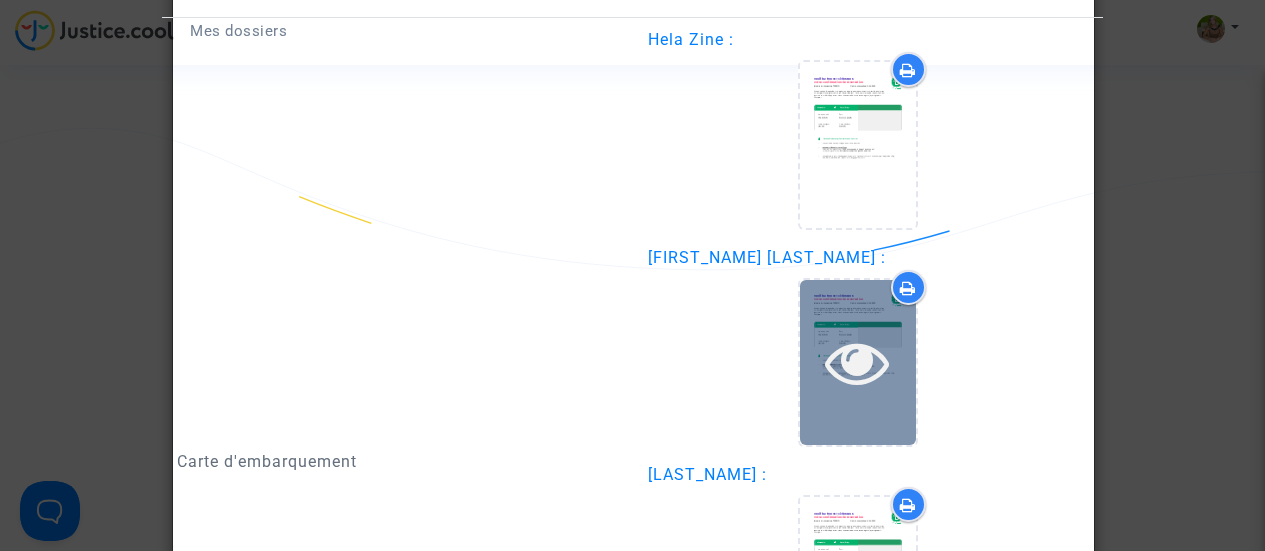 click at bounding box center [858, 362] 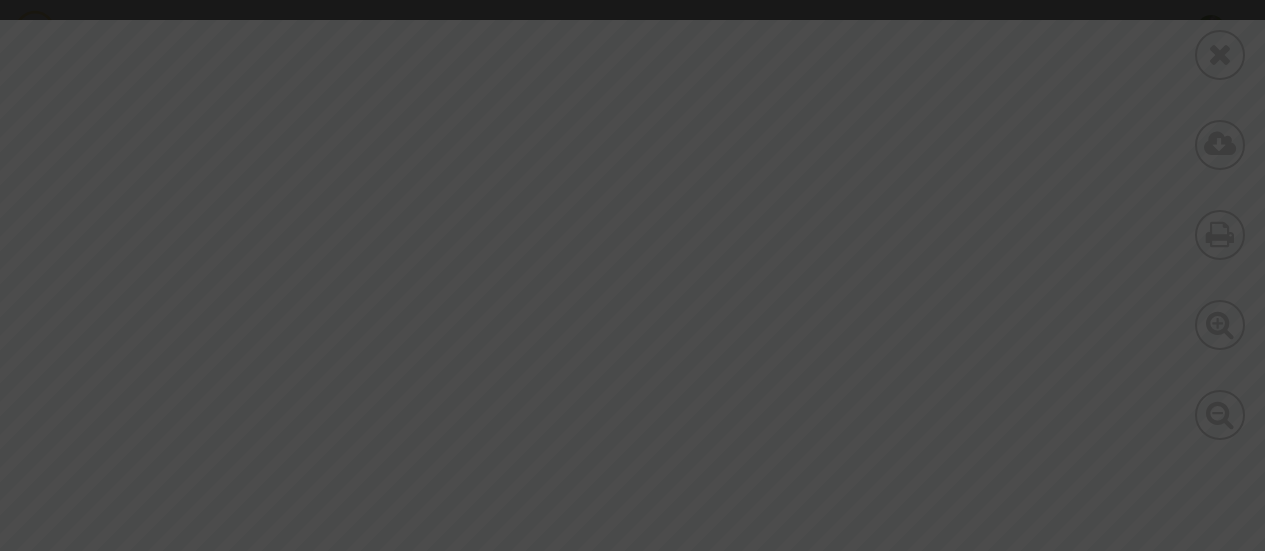 scroll, scrollTop: 4584, scrollLeft: 0, axis: vertical 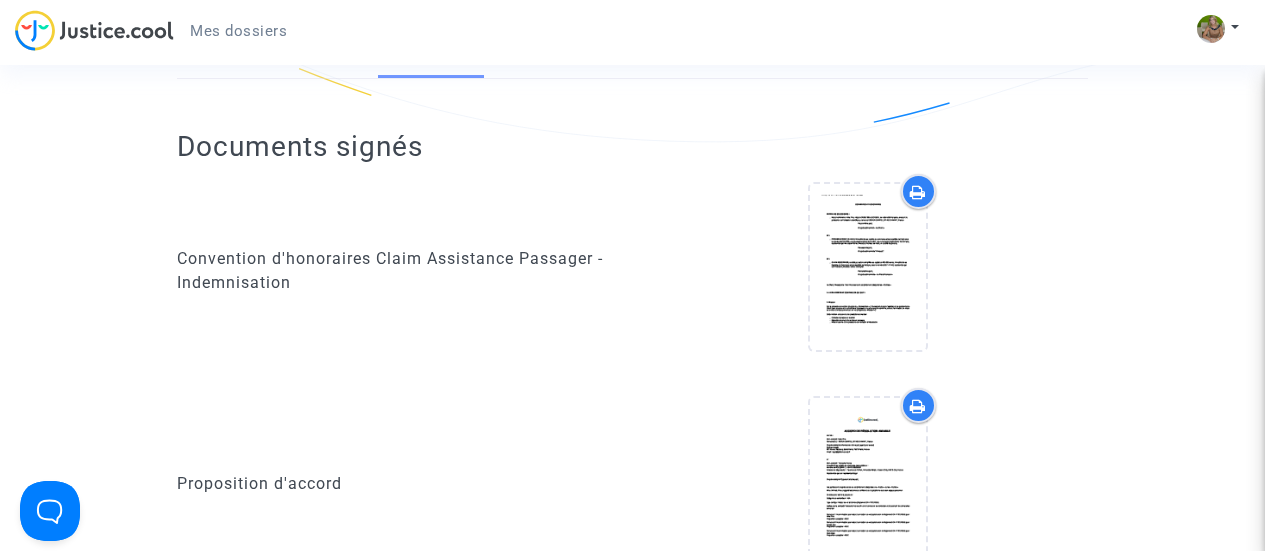 click at bounding box center (918, 192) 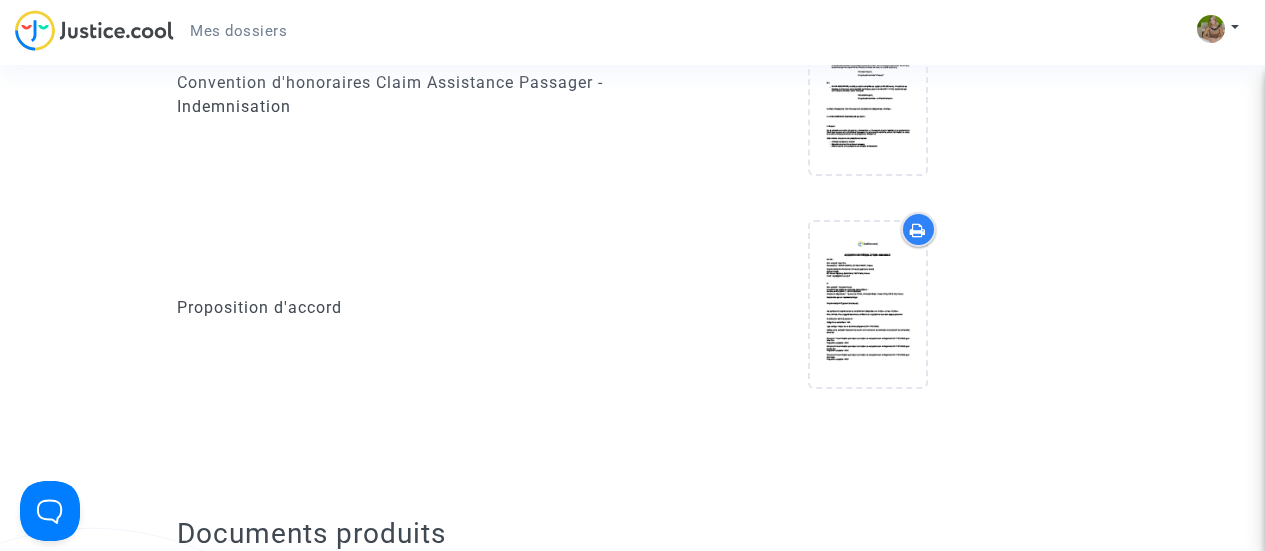 scroll, scrollTop: 579, scrollLeft: 0, axis: vertical 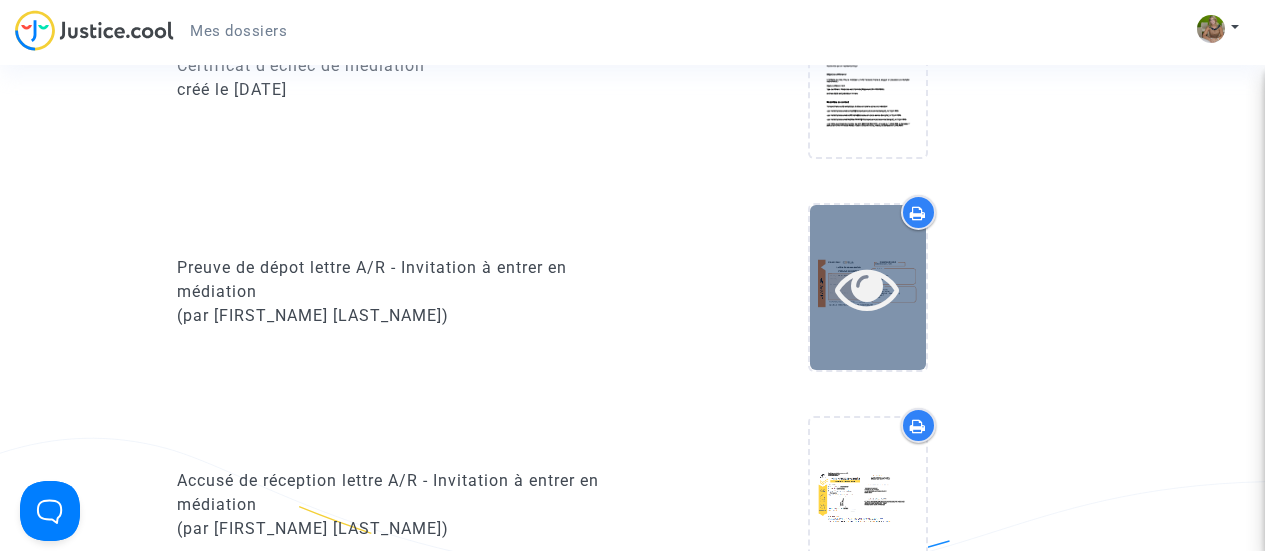 click at bounding box center [867, 288] 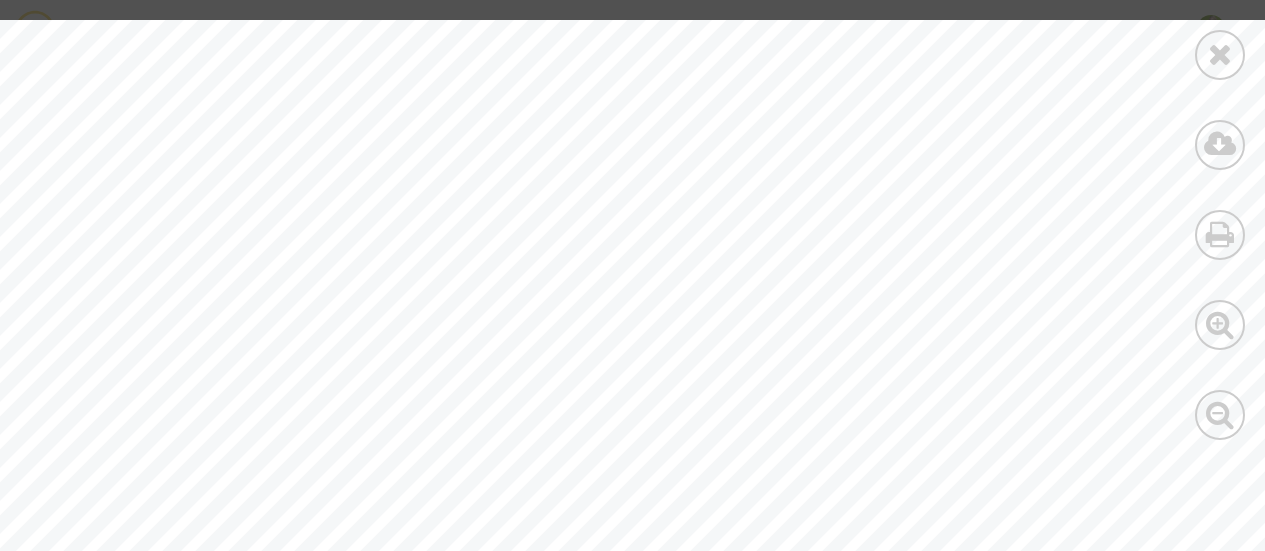 scroll, scrollTop: 1736, scrollLeft: 0, axis: vertical 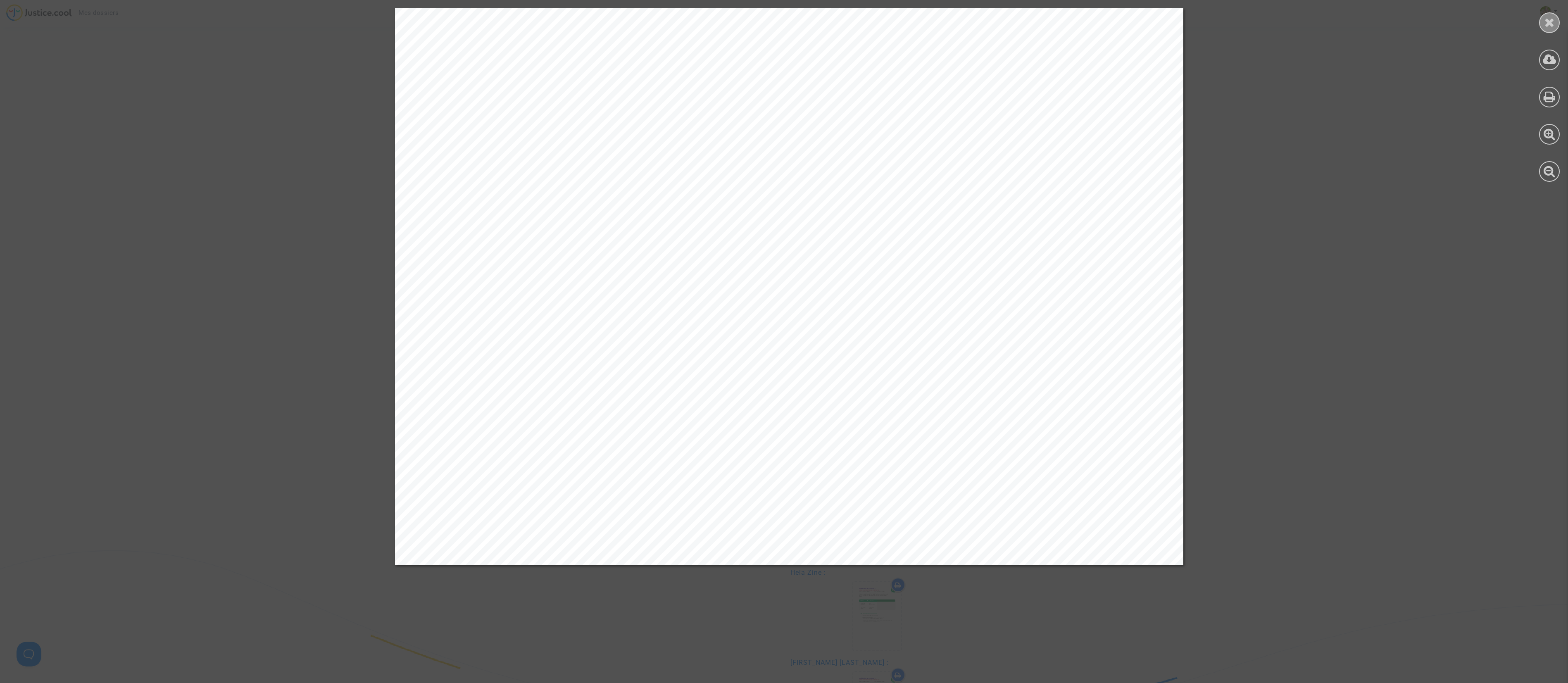 click at bounding box center [1549, 22] 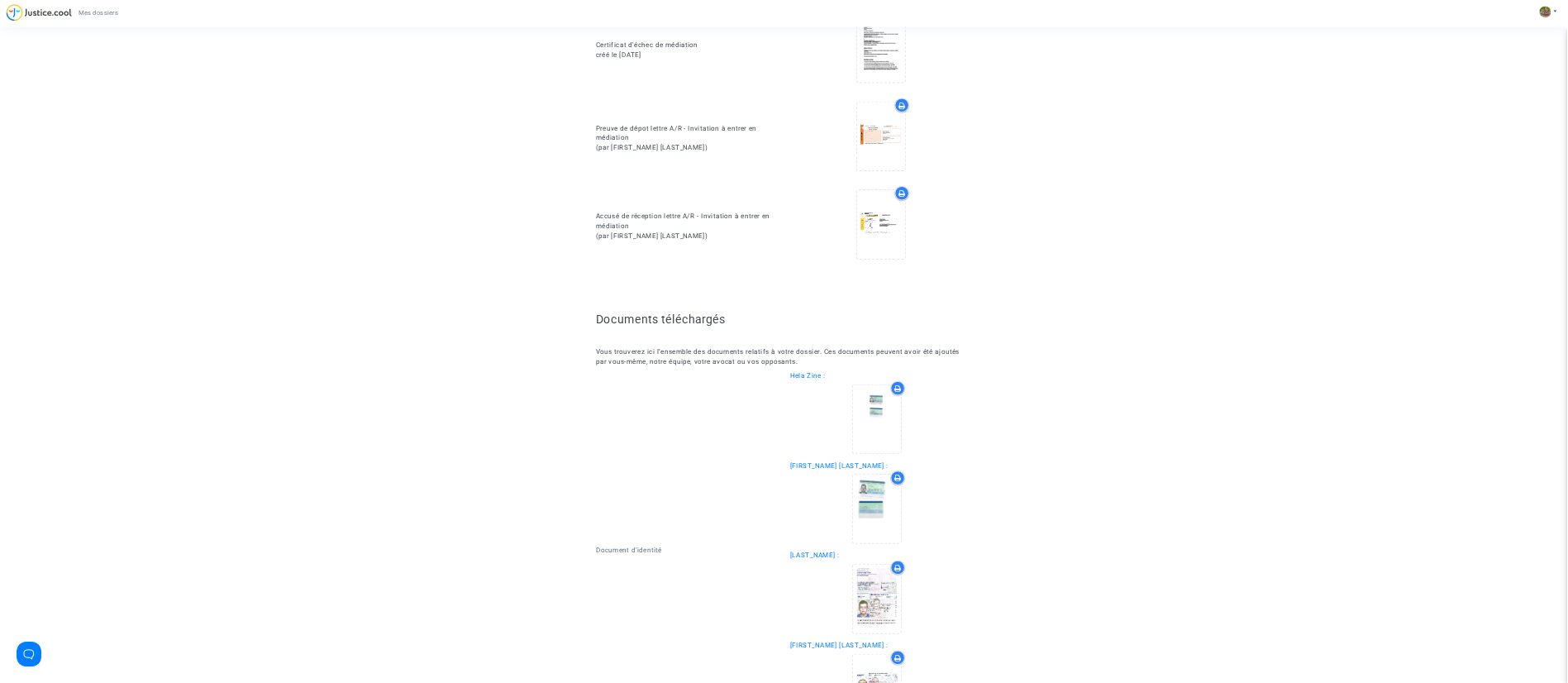 scroll, scrollTop: 1085, scrollLeft: 0, axis: vertical 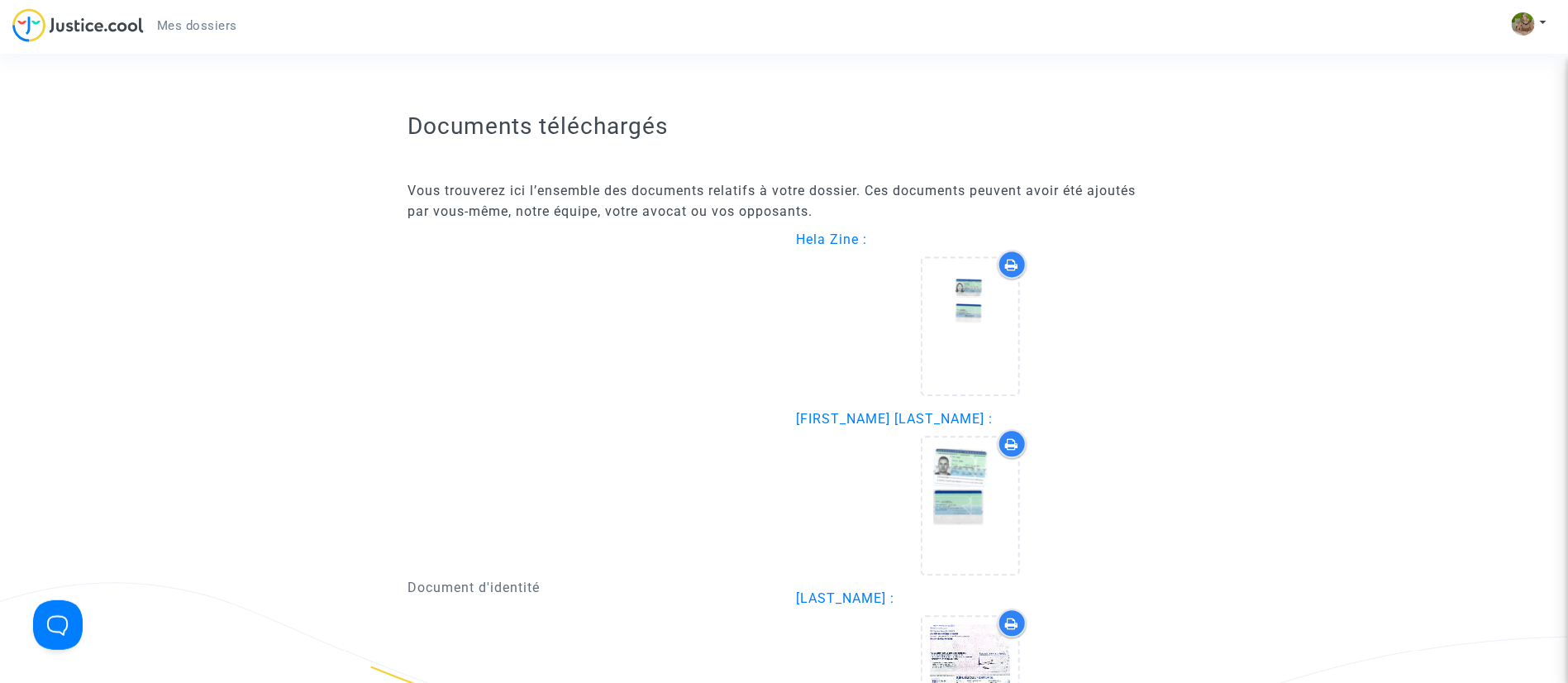 click at bounding box center [1012, 265] 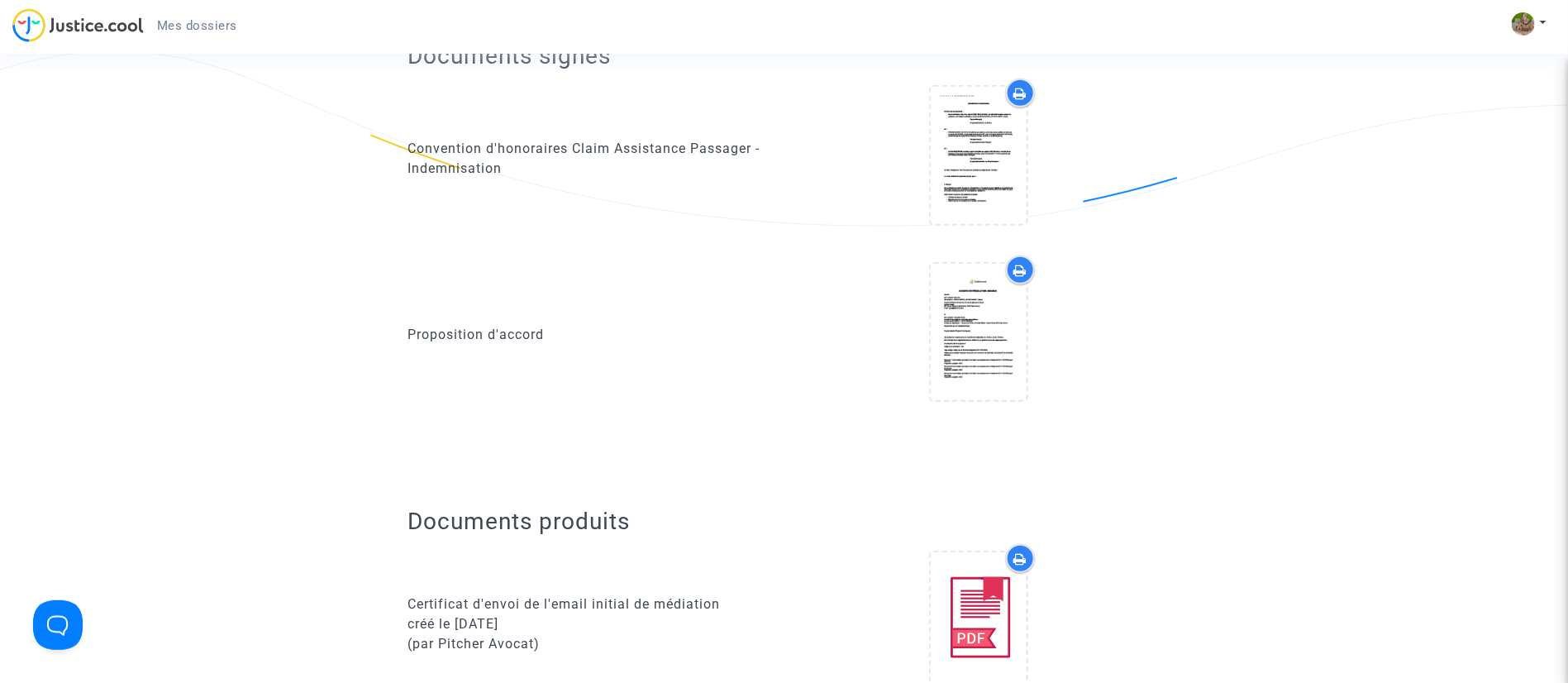 scroll, scrollTop: 409, scrollLeft: 0, axis: vertical 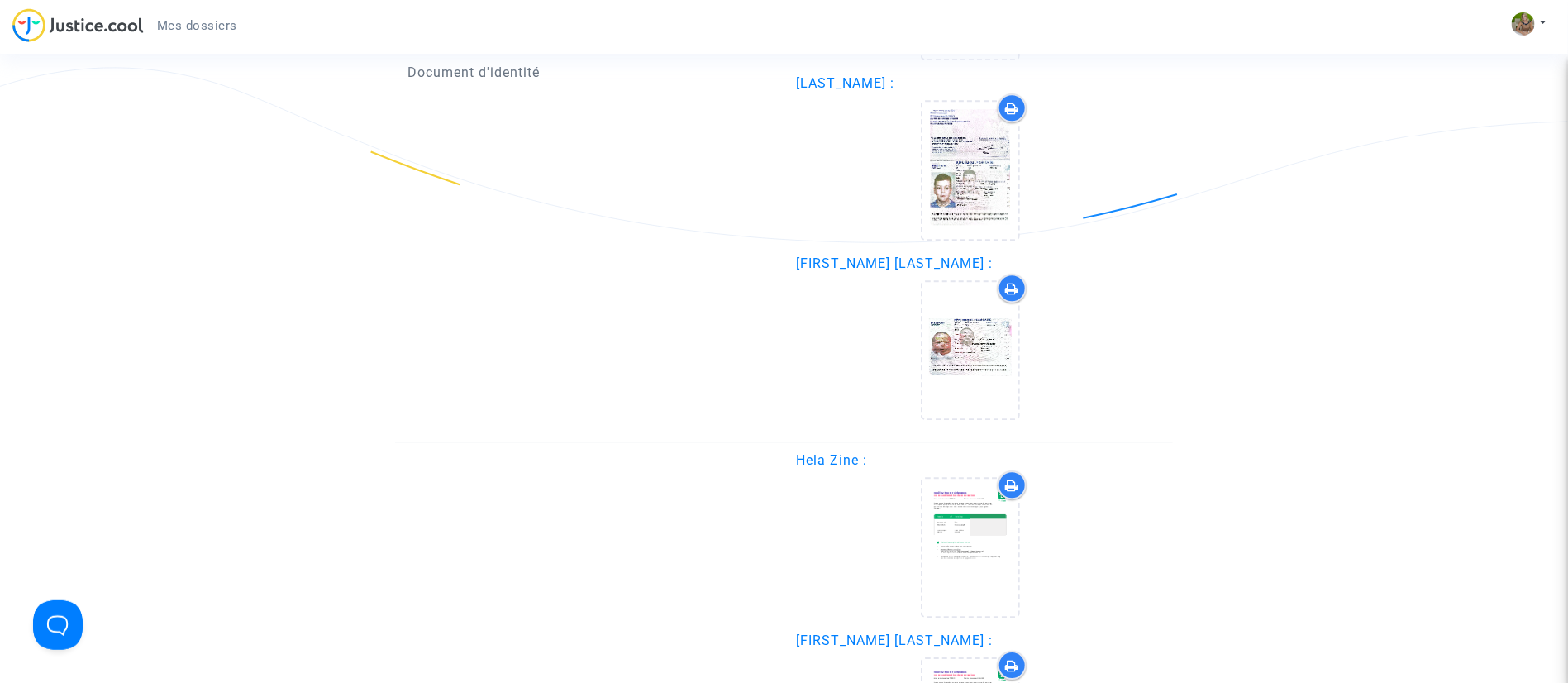 click at bounding box center [1012, 107] 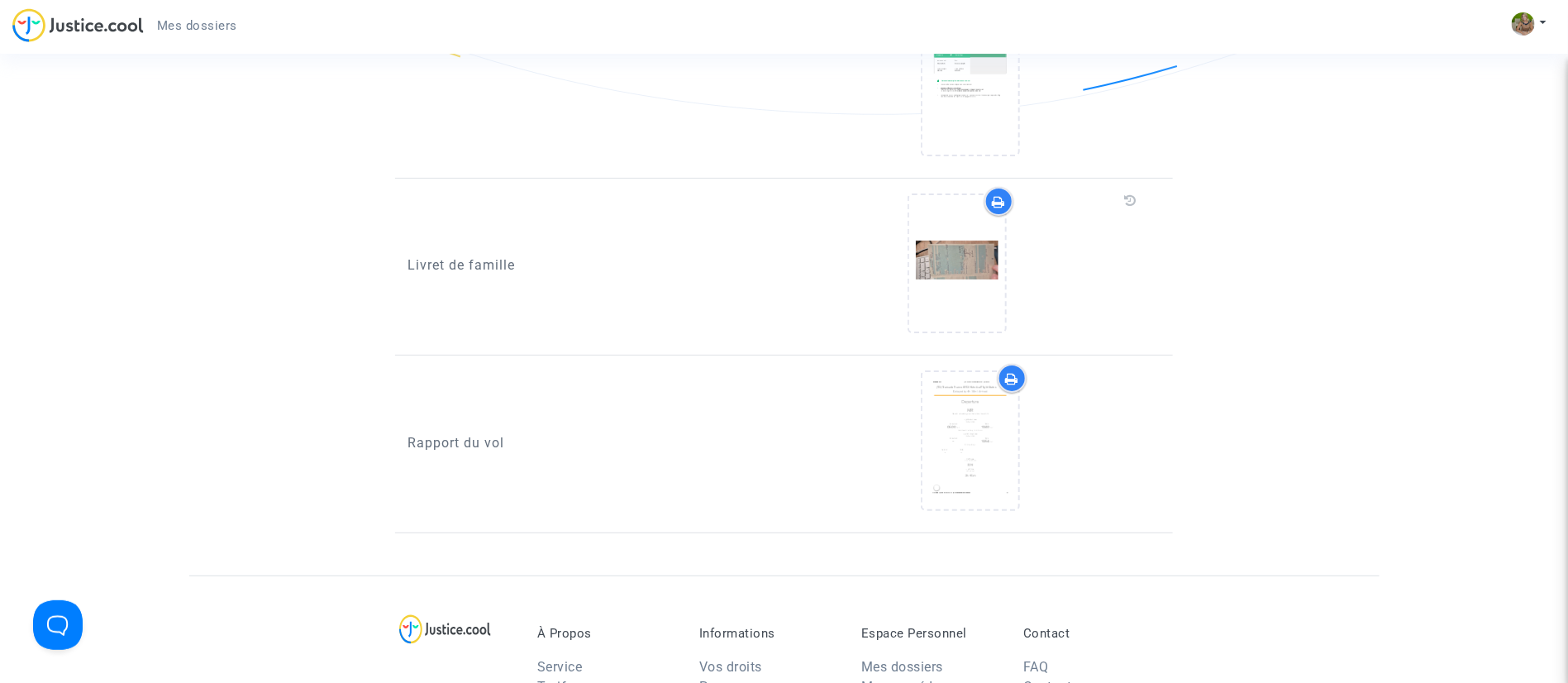 scroll, scrollTop: 3164, scrollLeft: 0, axis: vertical 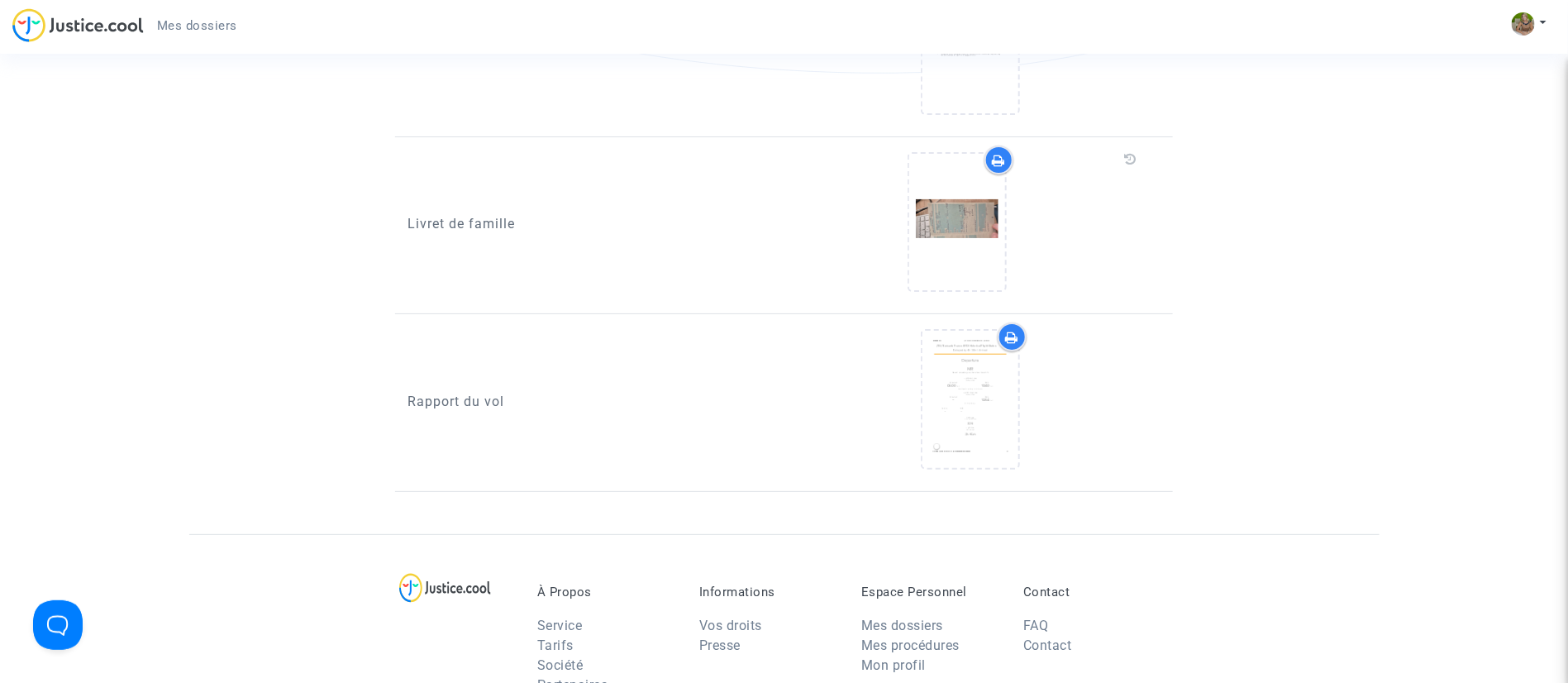 click at bounding box center [998, 160] 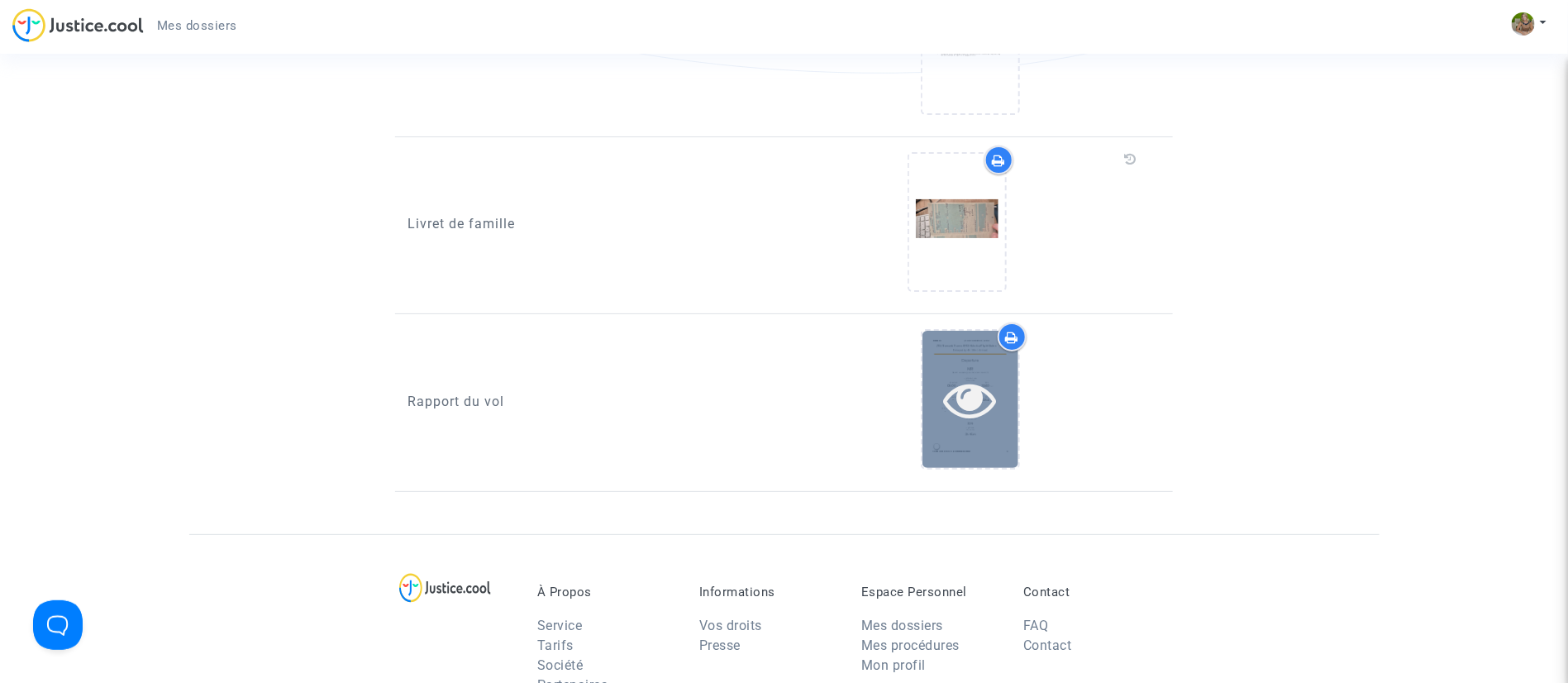 click at bounding box center [970, 399] 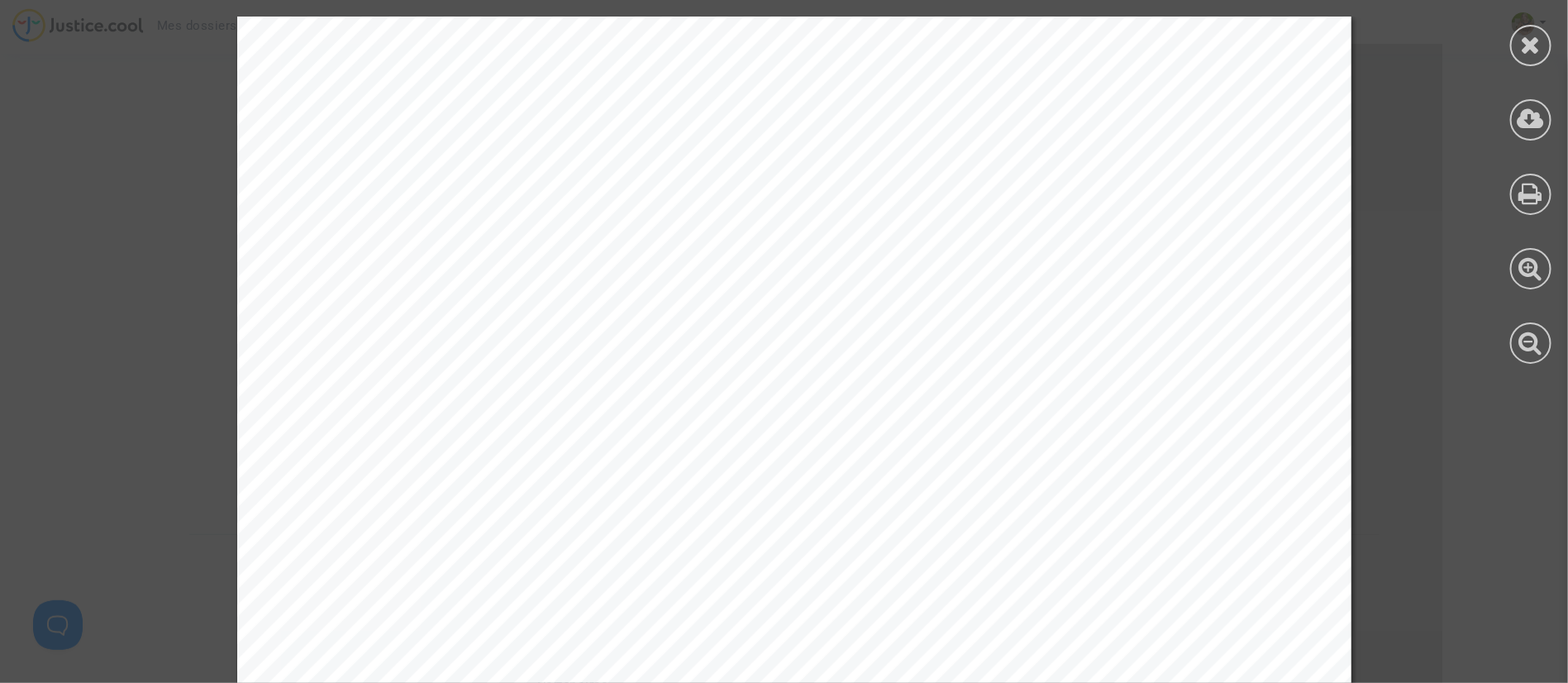 drag, startPoint x: 1563, startPoint y: 64, endPoint x: 1564, endPoint y: 87, distance: 23.021729 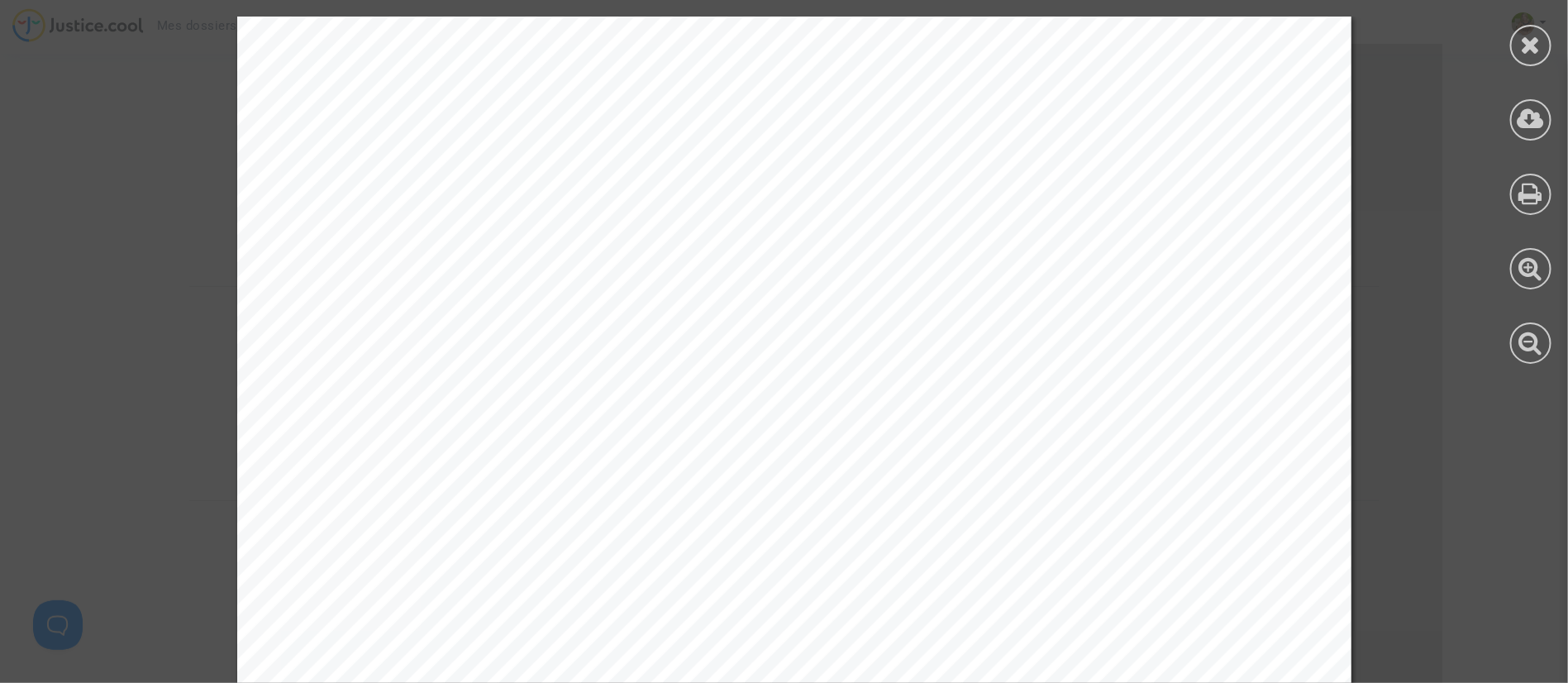 scroll, scrollTop: 3461, scrollLeft: 0, axis: vertical 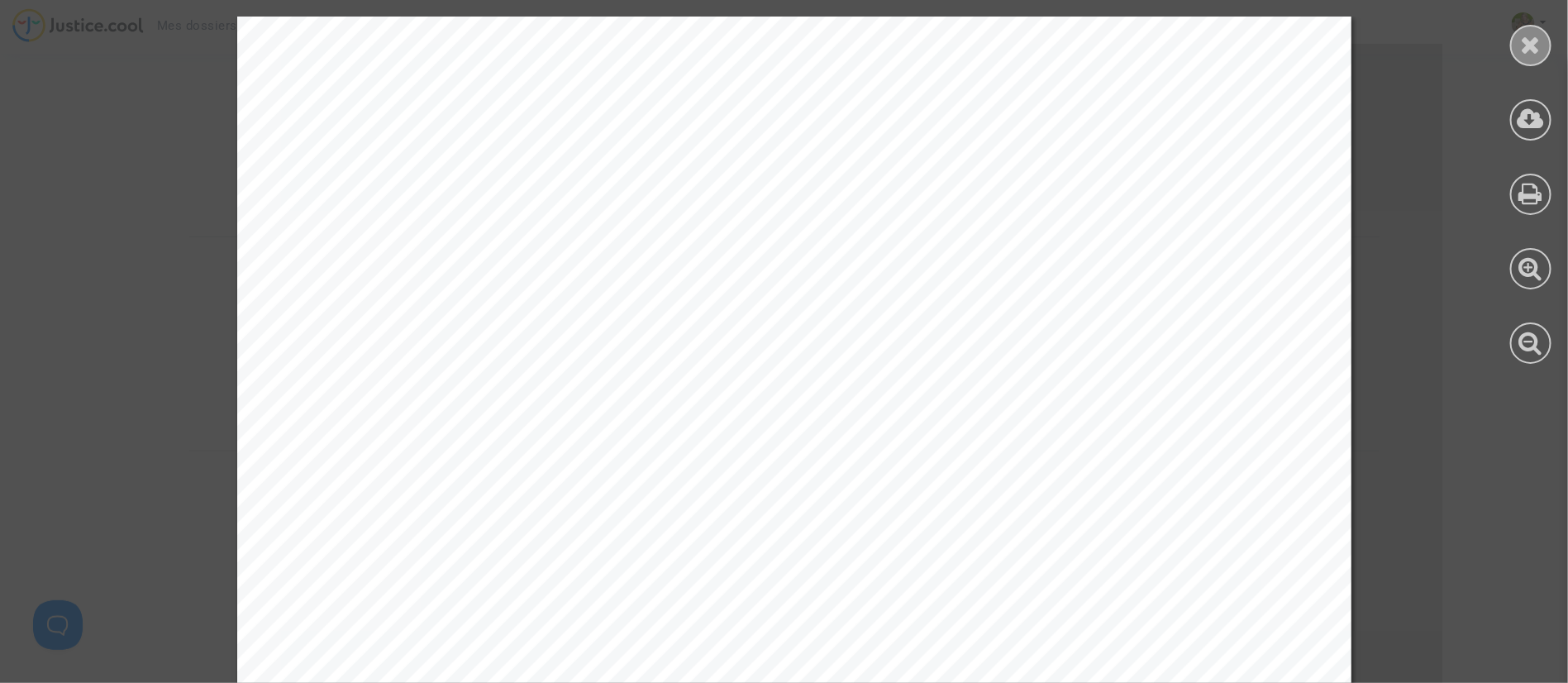 click at bounding box center (1531, 45) 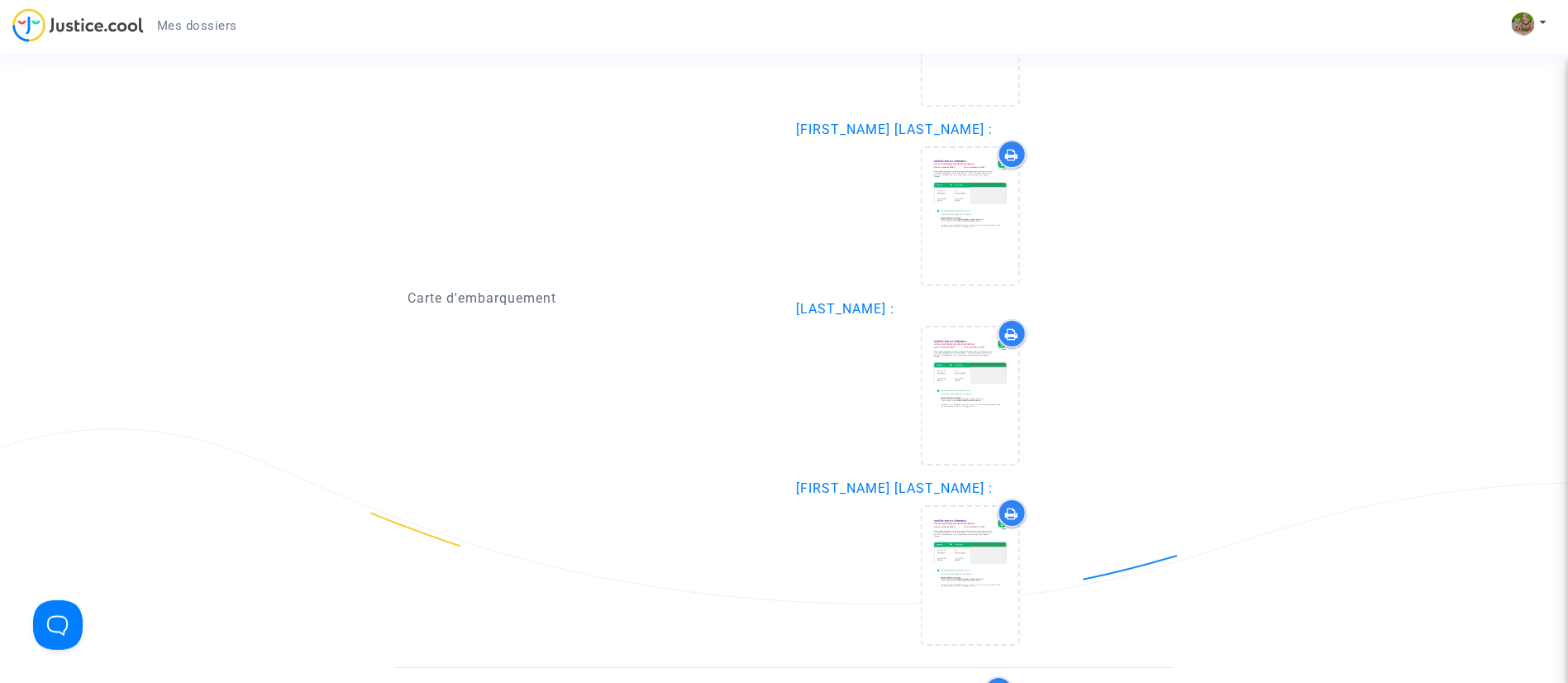 scroll, scrollTop: 2625, scrollLeft: 0, axis: vertical 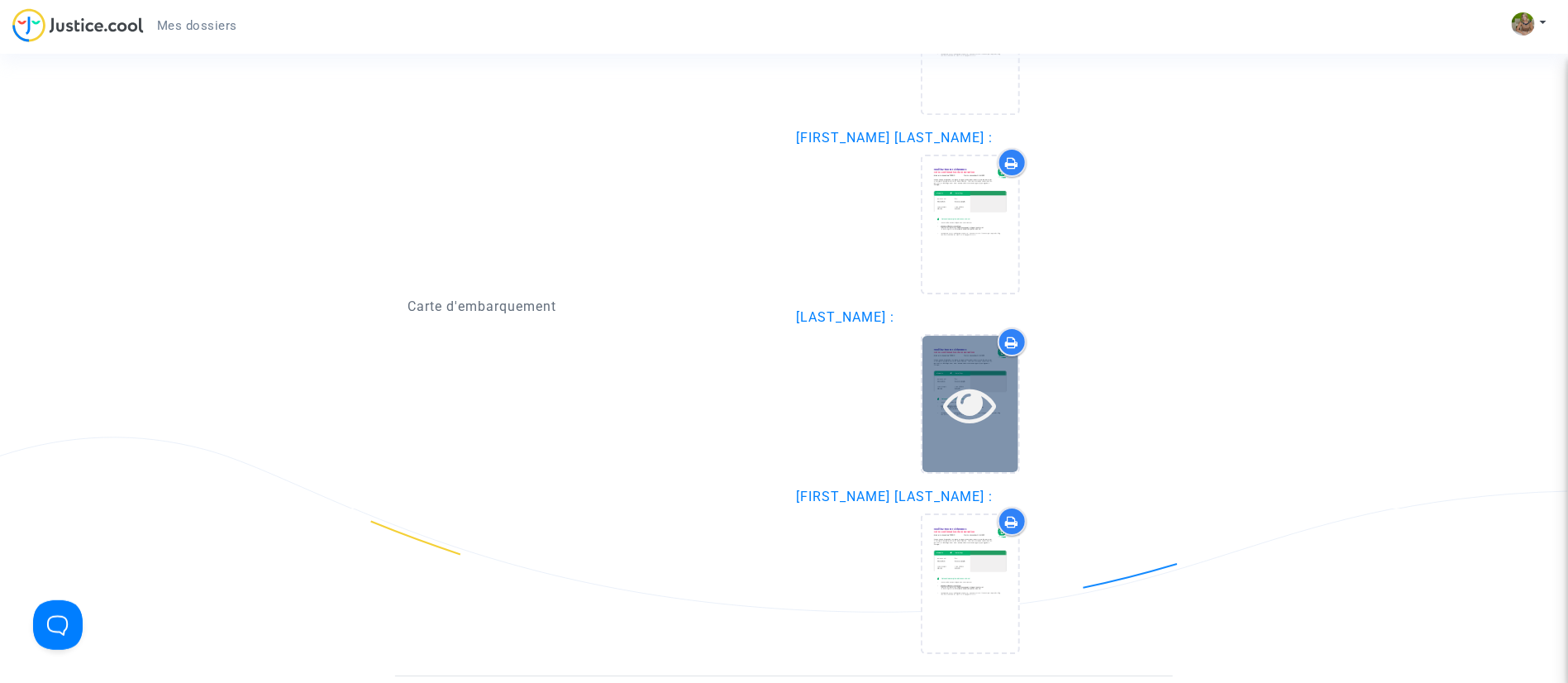 click at bounding box center (970, 404) 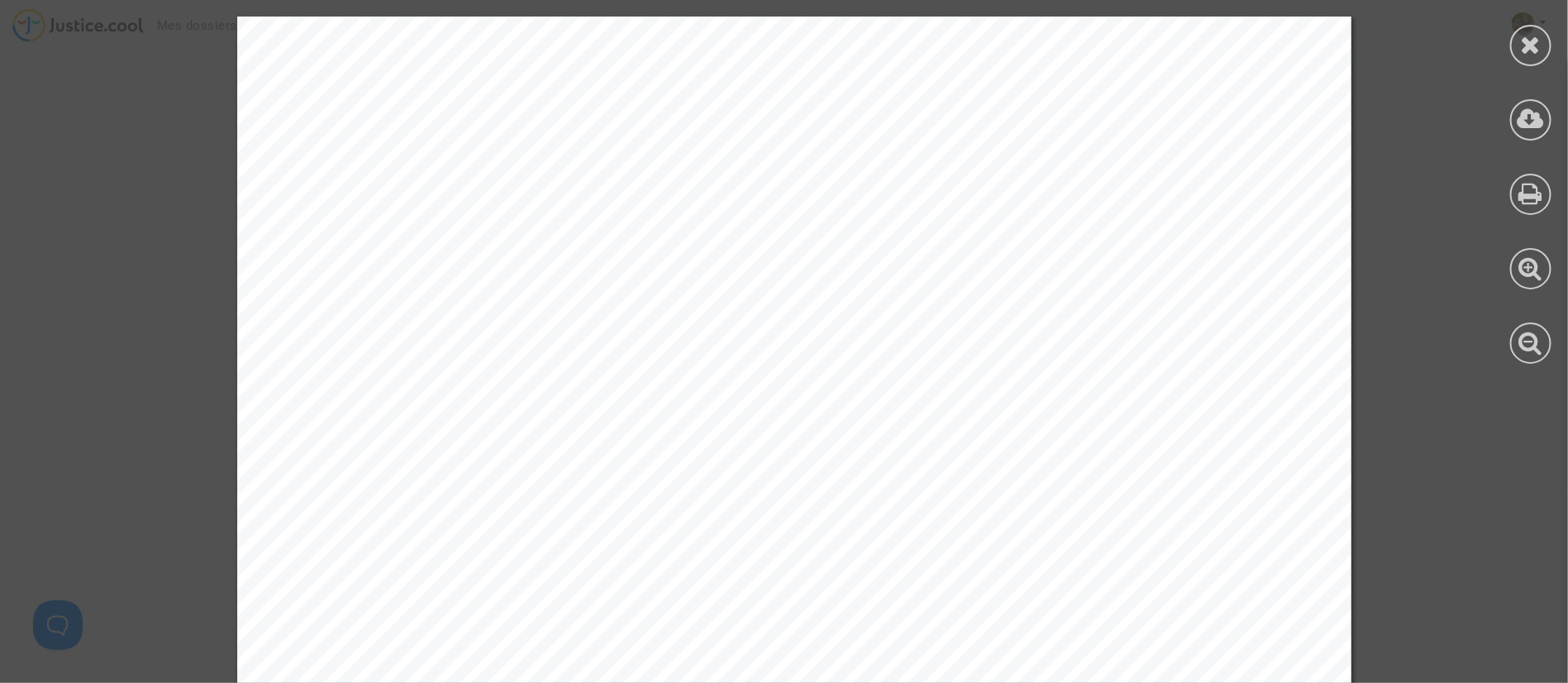 drag, startPoint x: 561, startPoint y: 184, endPoint x: 498, endPoint y: 188, distance: 63.1269 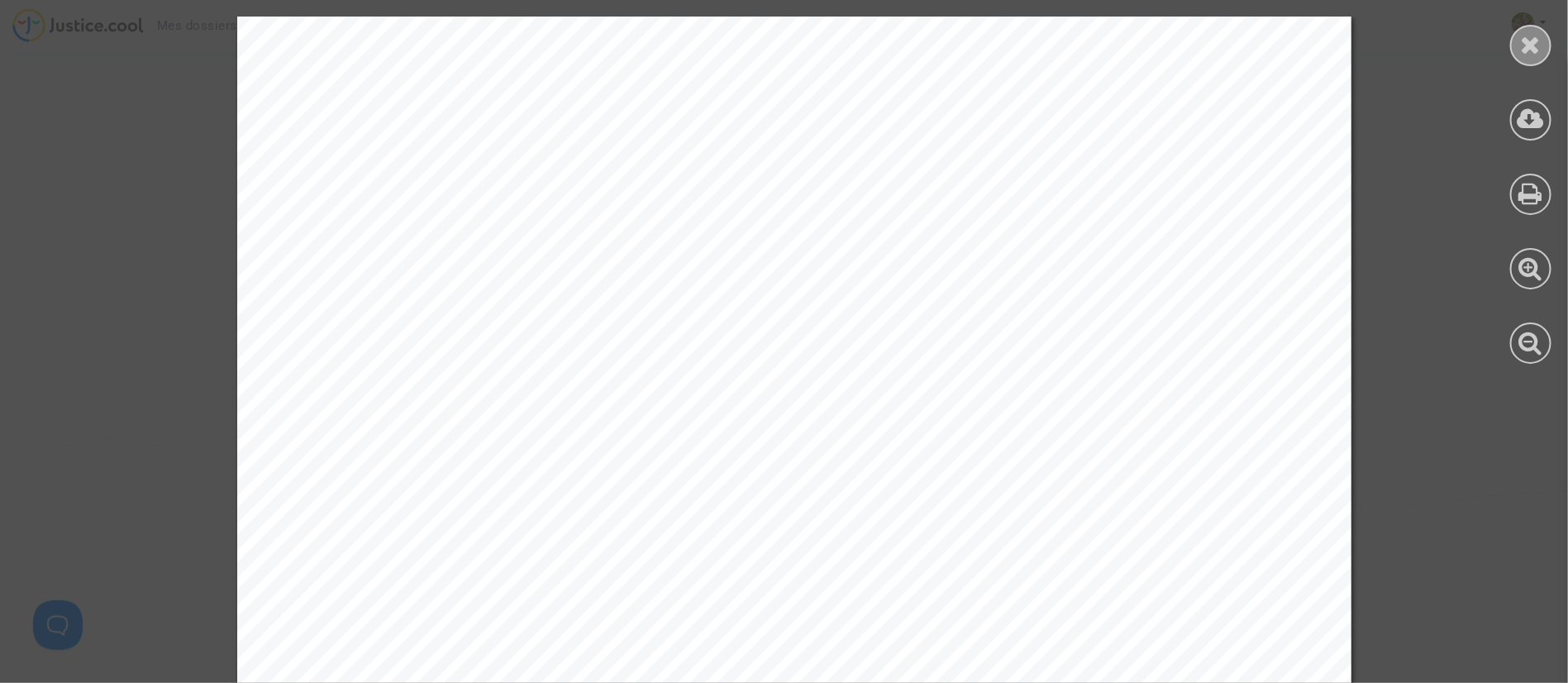 click at bounding box center (1531, 45) 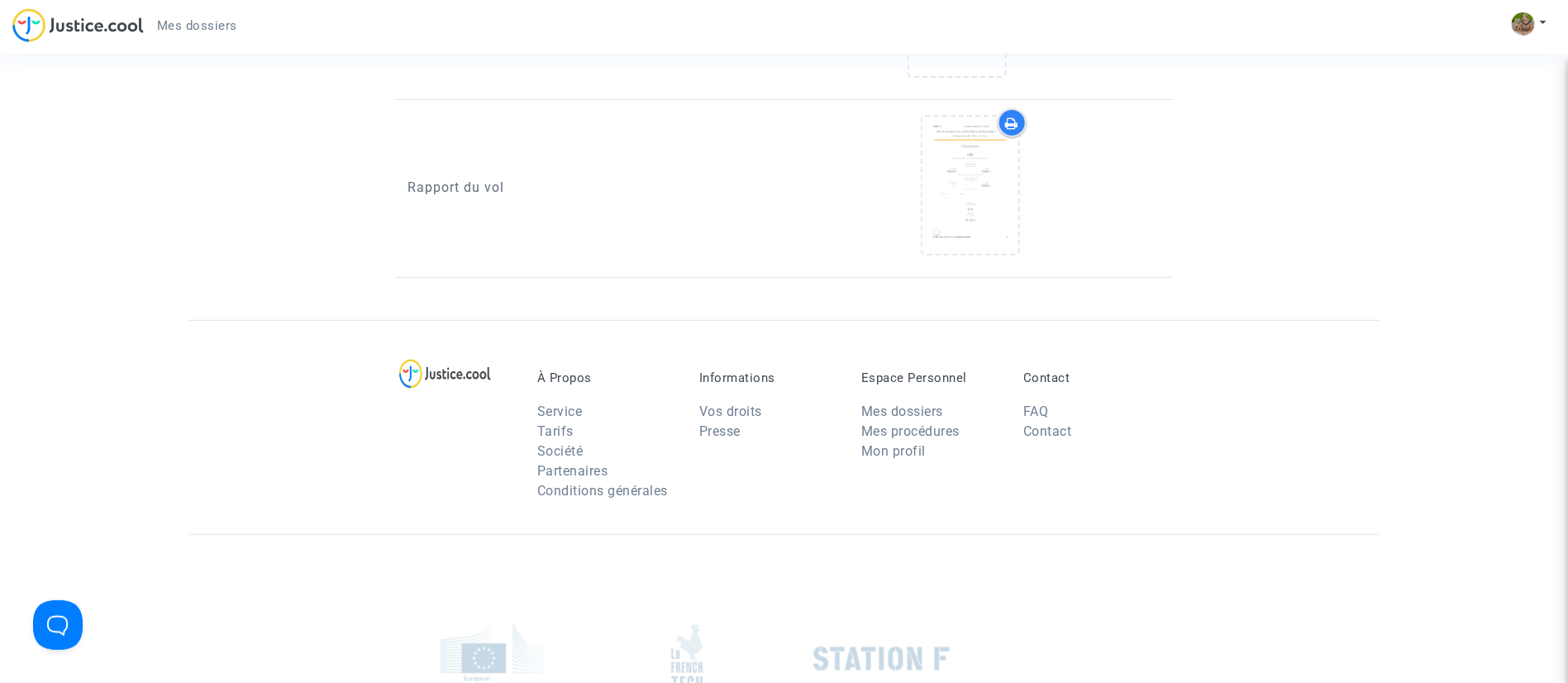 scroll, scrollTop: 3384, scrollLeft: 0, axis: vertical 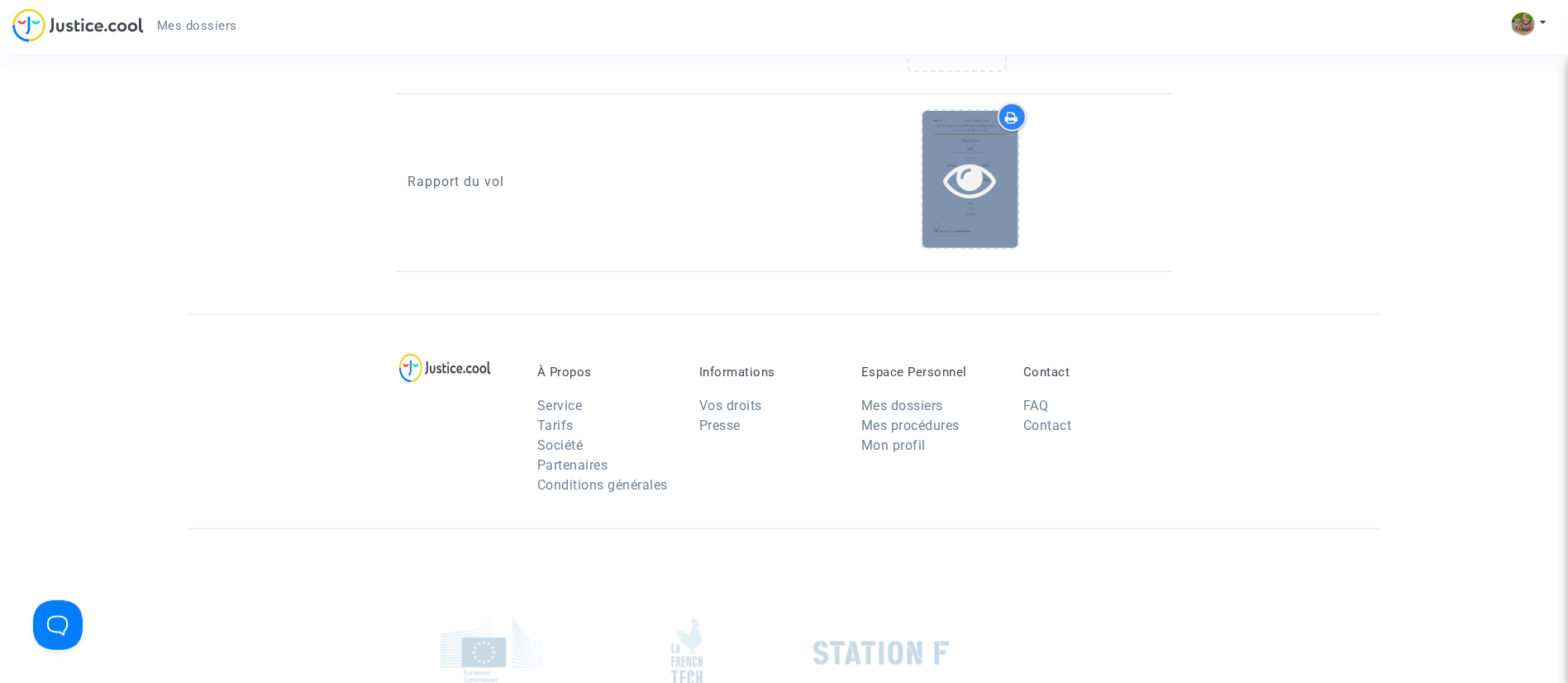 click at bounding box center [970, 179] 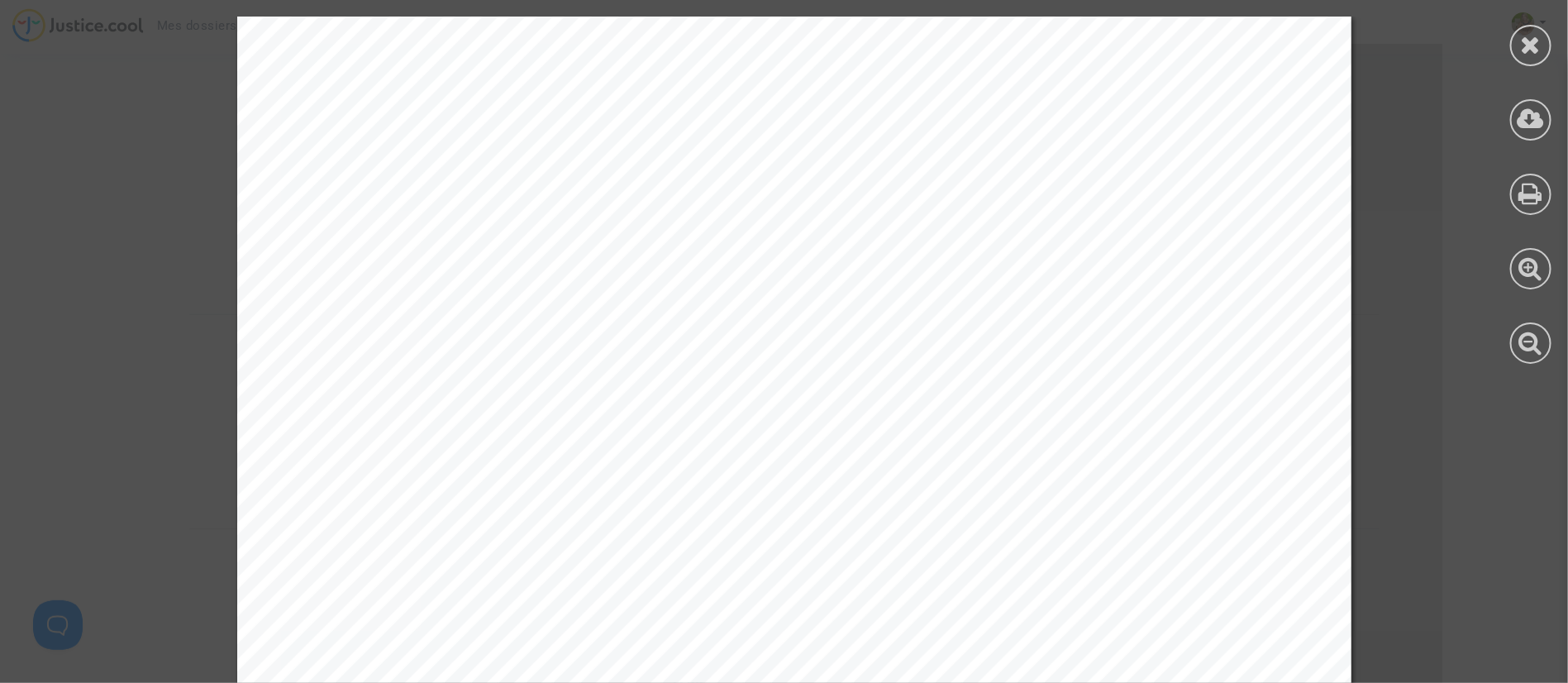 drag, startPoint x: 1562, startPoint y: 79, endPoint x: 1562, endPoint y: 101, distance: 22 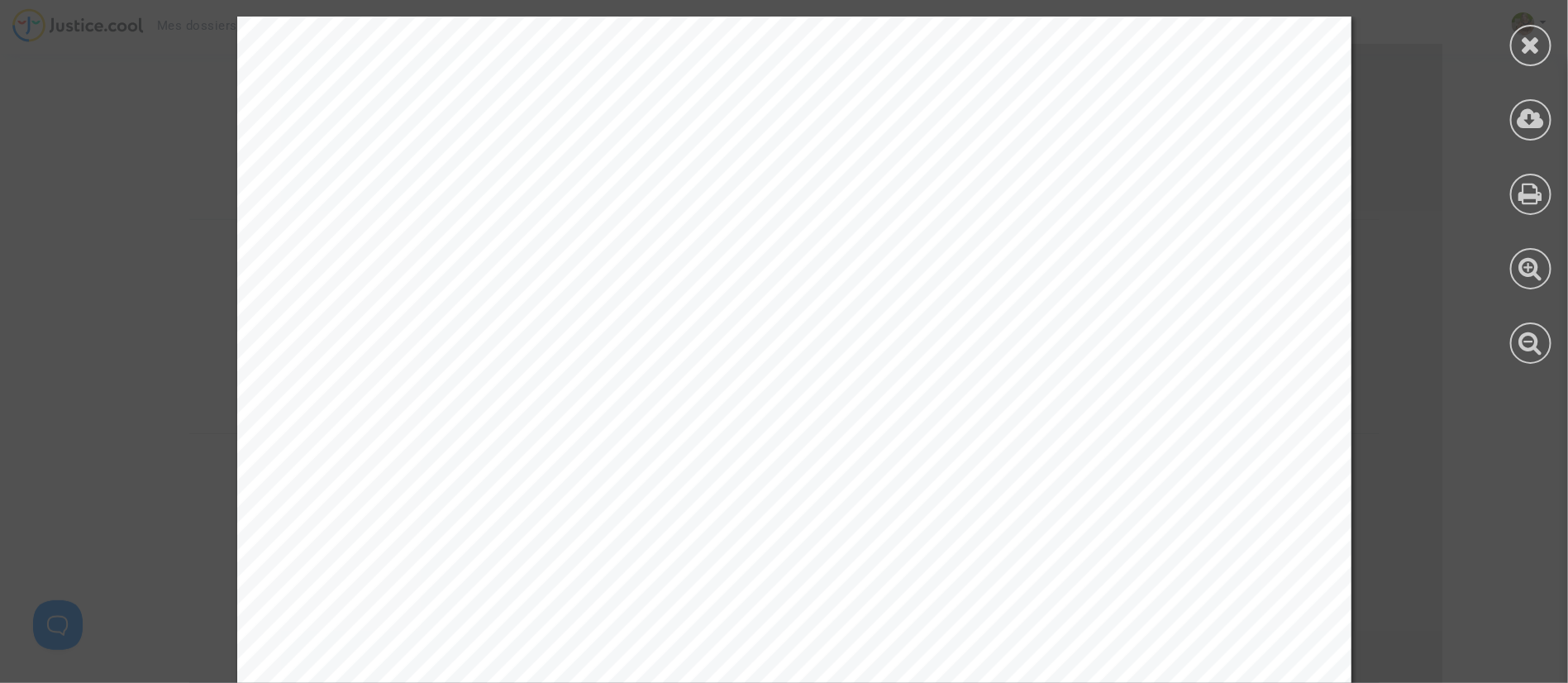 scroll, scrollTop: 3483, scrollLeft: 0, axis: vertical 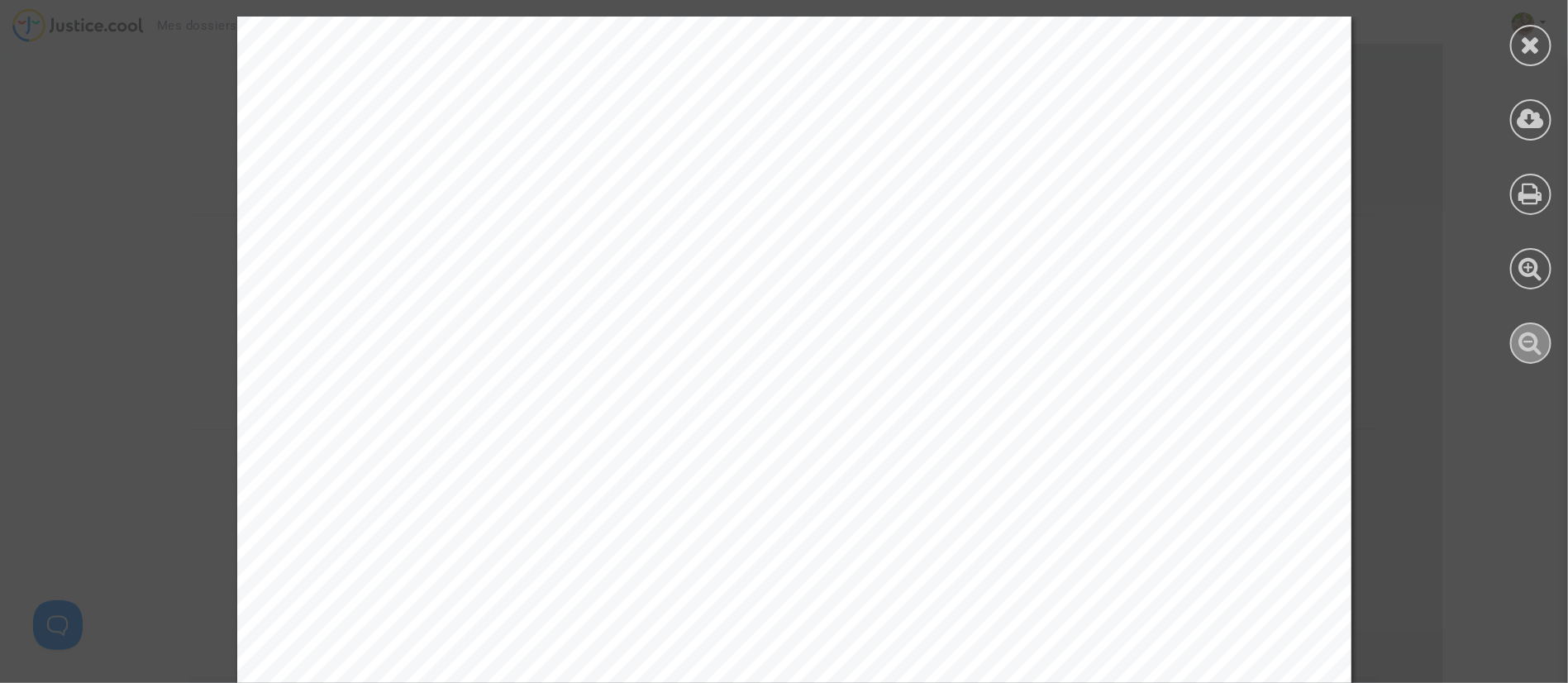 click at bounding box center [1531, 342] 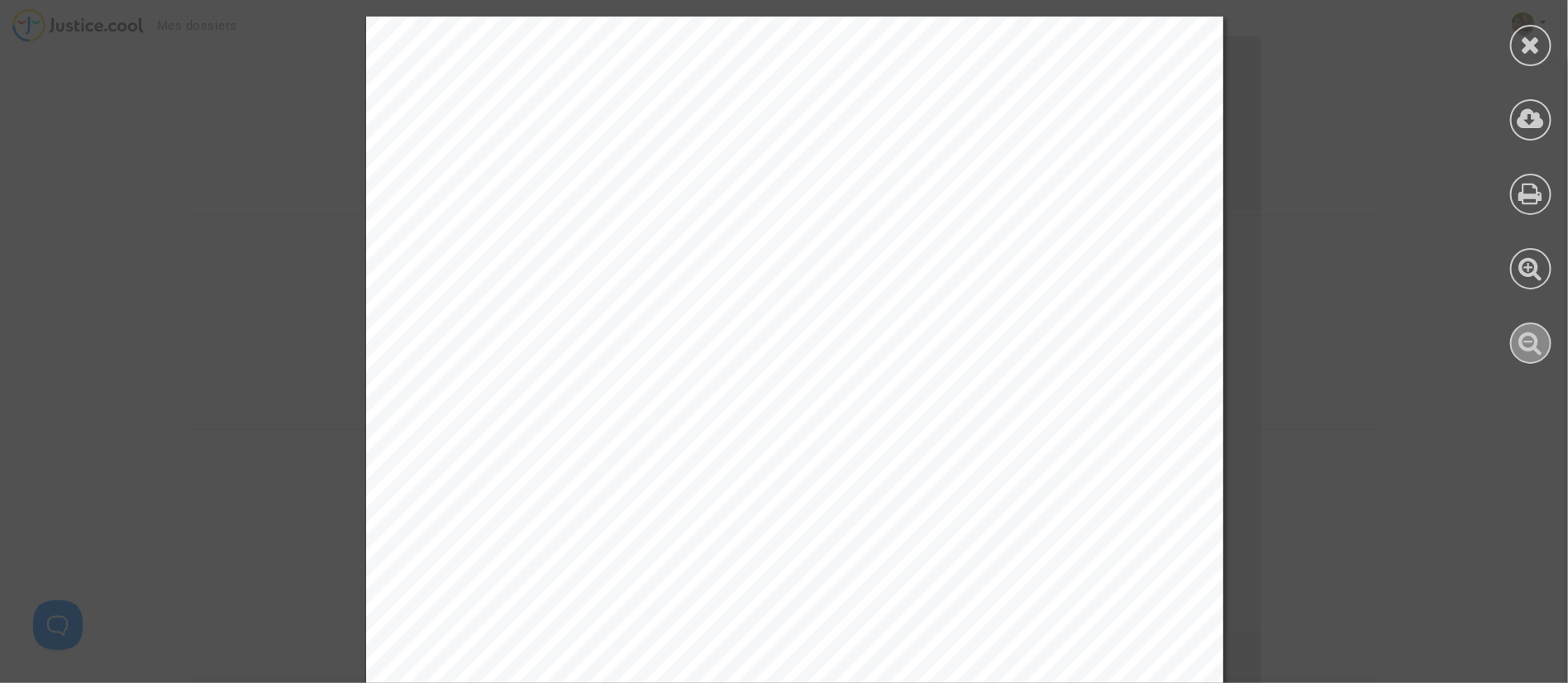 click at bounding box center (1531, 342) 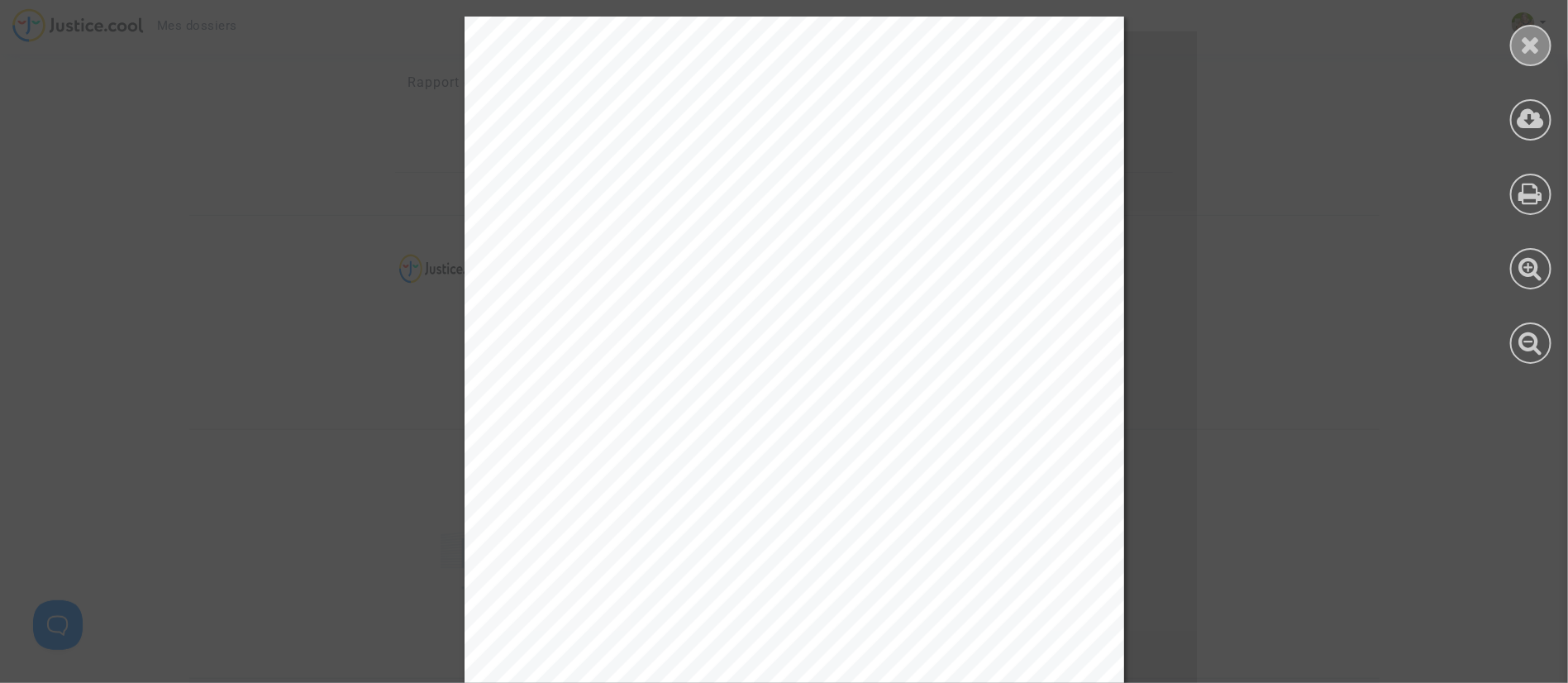 click at bounding box center [1531, 45] 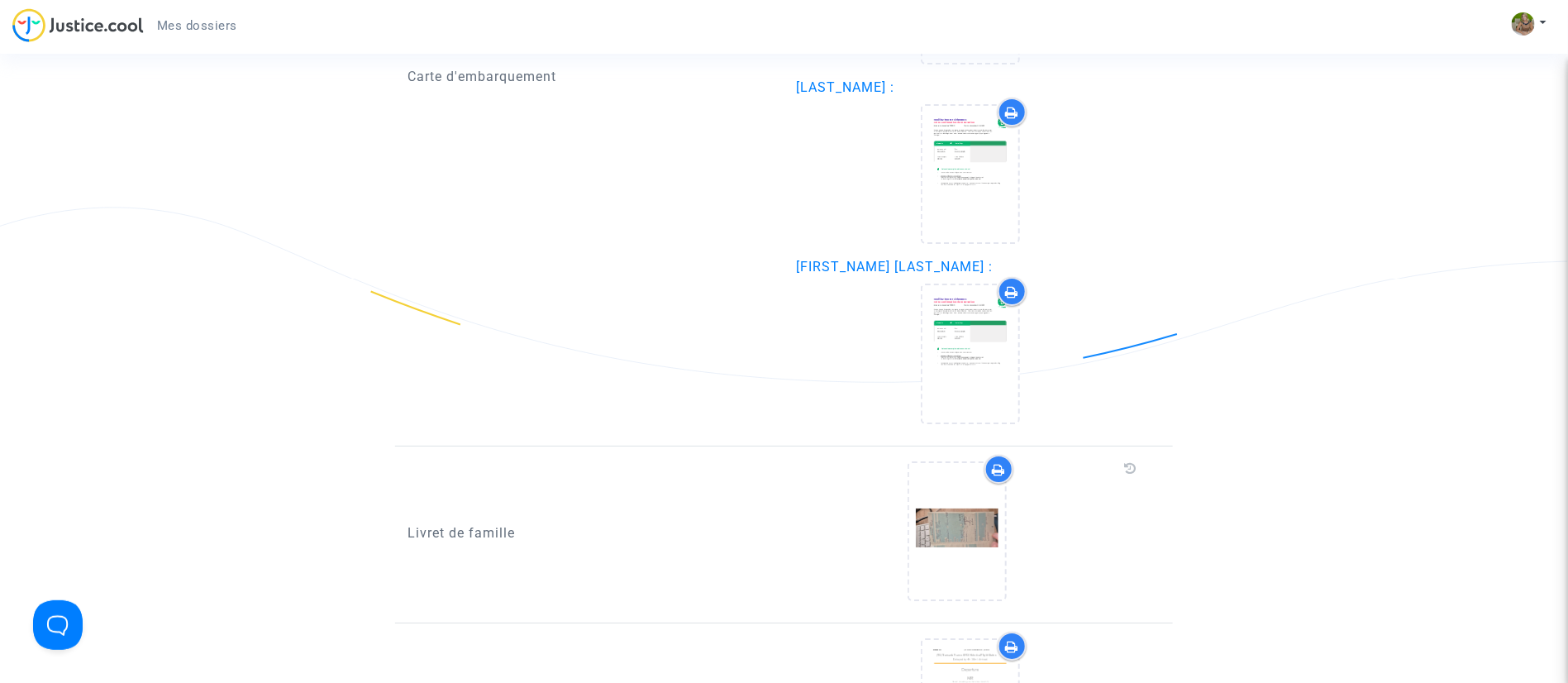 scroll, scrollTop: 2840, scrollLeft: 0, axis: vertical 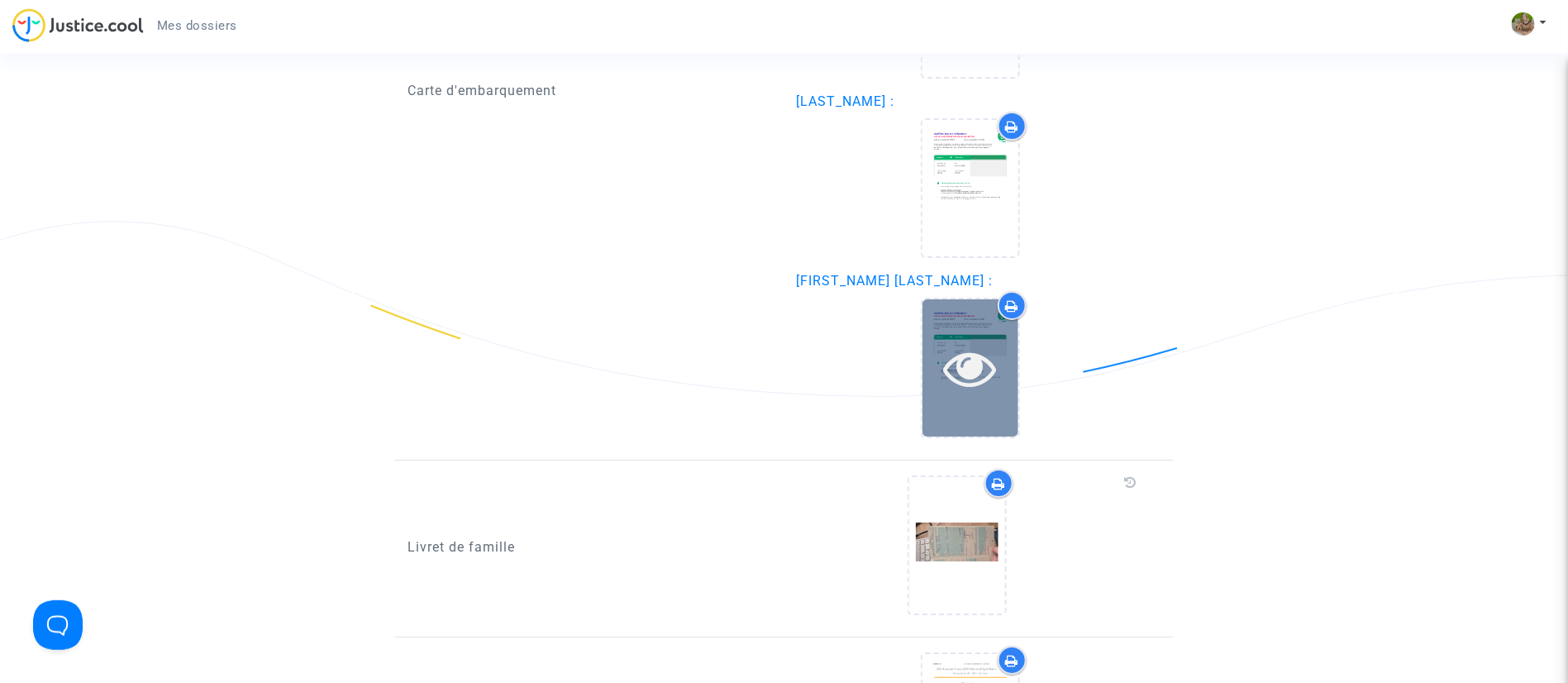 click at bounding box center (970, 368) 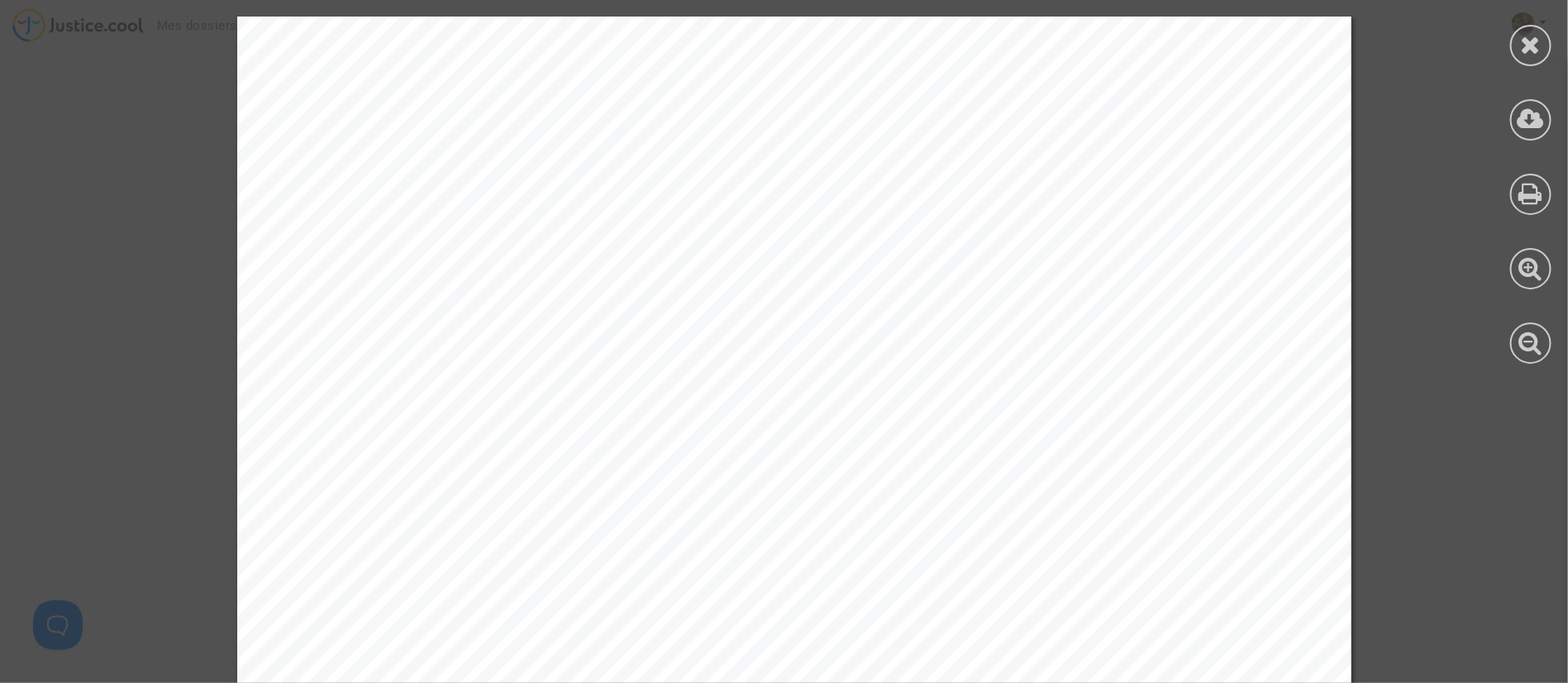 drag, startPoint x: 1561, startPoint y: 65, endPoint x: 1561, endPoint y: 135, distance: 70 